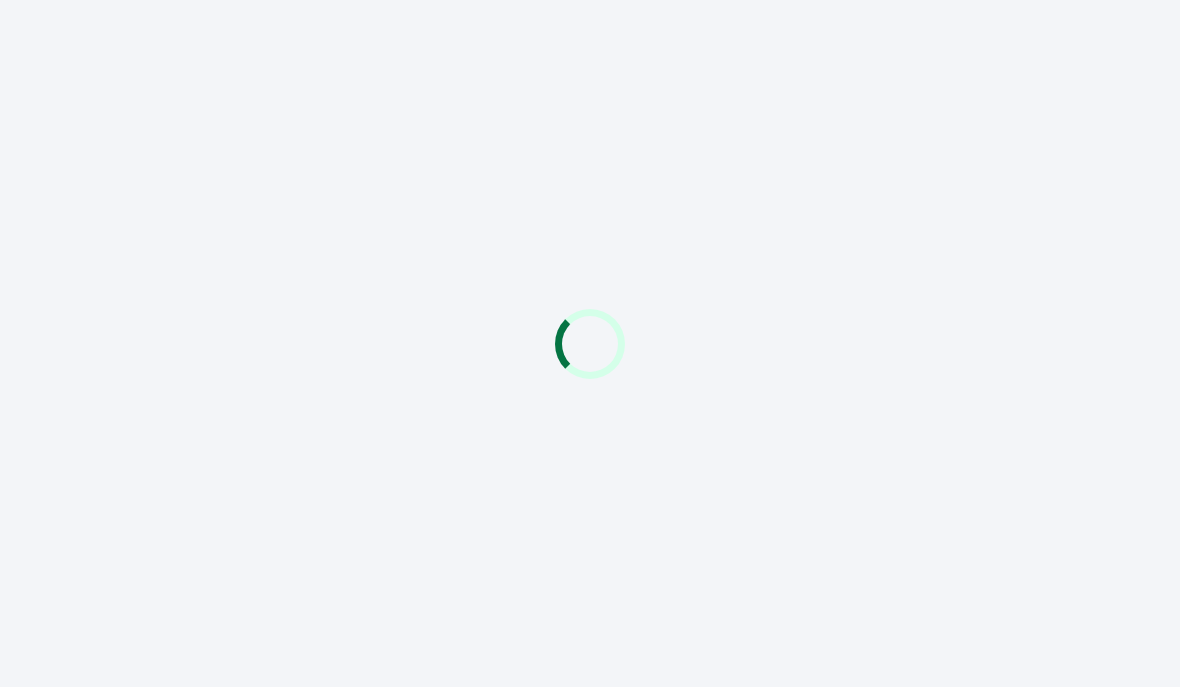 scroll, scrollTop: 0, scrollLeft: 0, axis: both 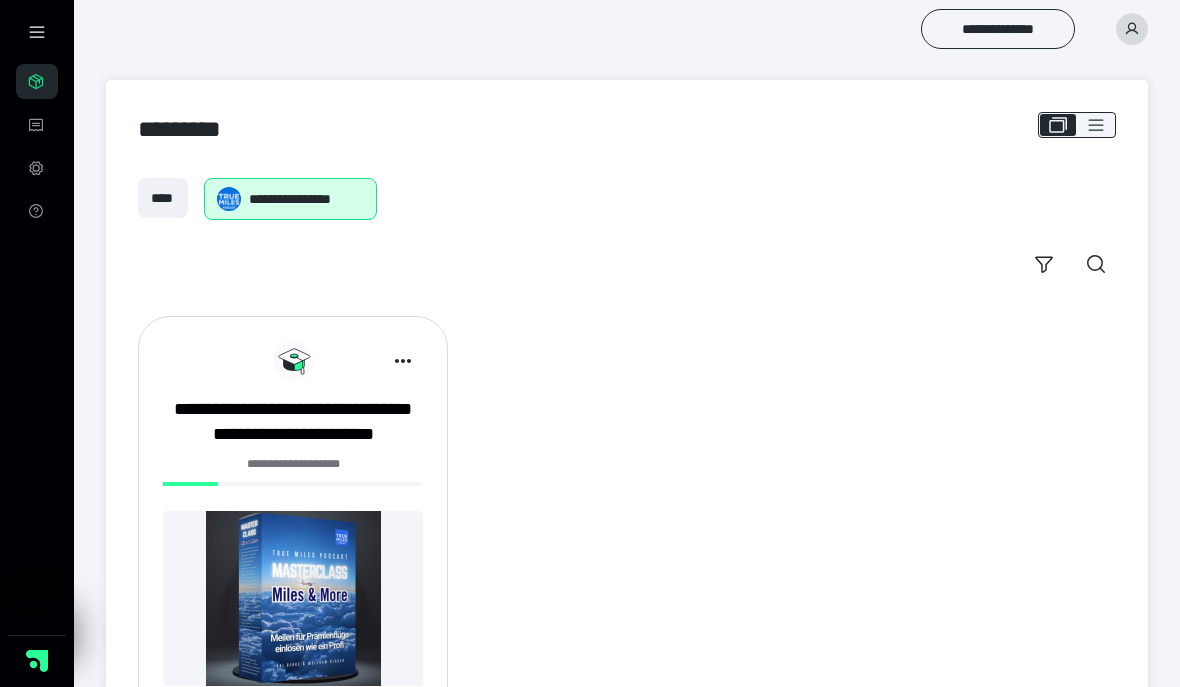 click on "**********" at bounding box center (293, 422) 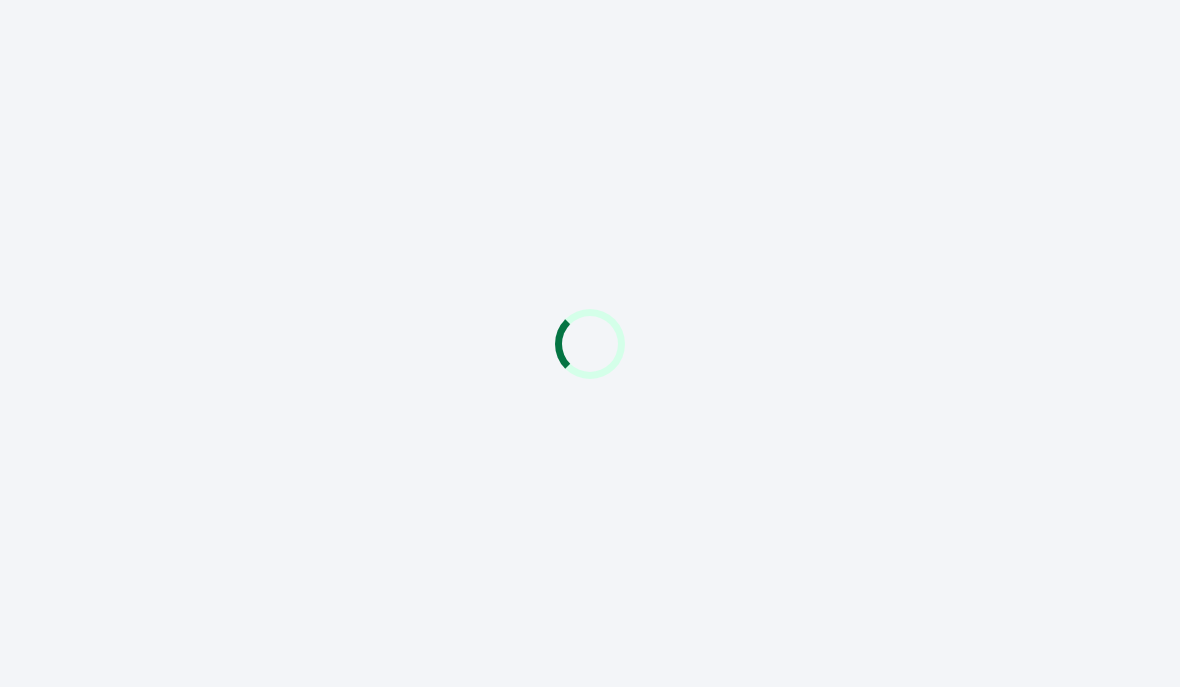 scroll, scrollTop: 0, scrollLeft: 0, axis: both 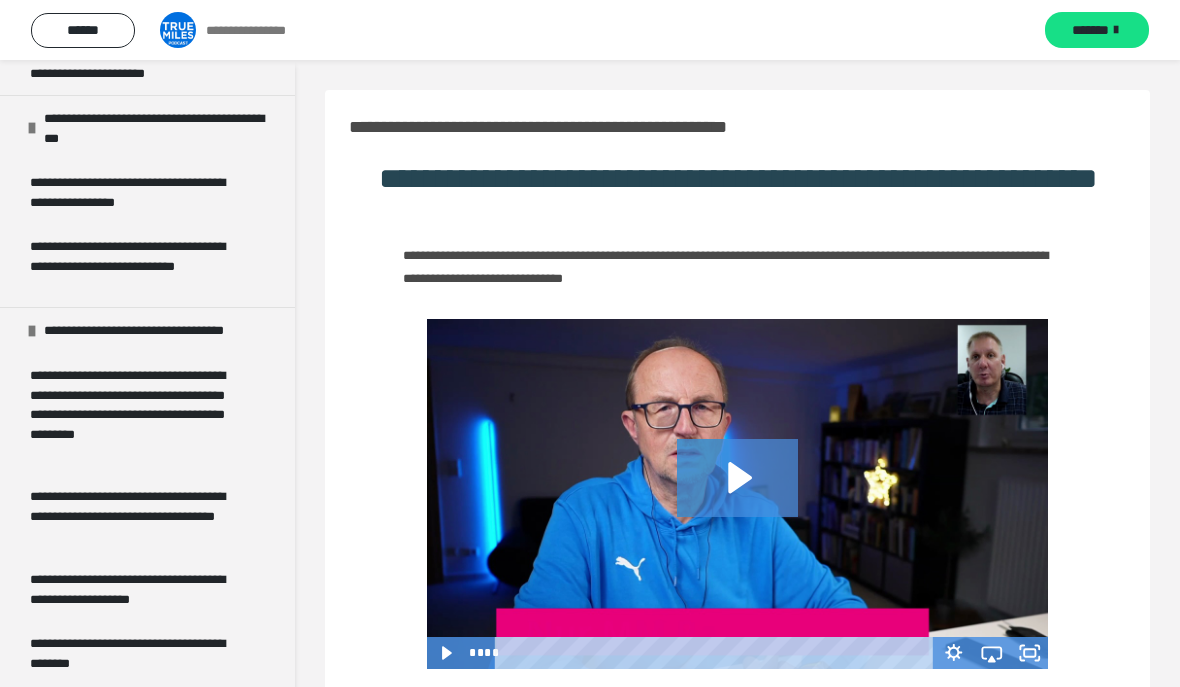 click on "**********" at bounding box center [139, 413] 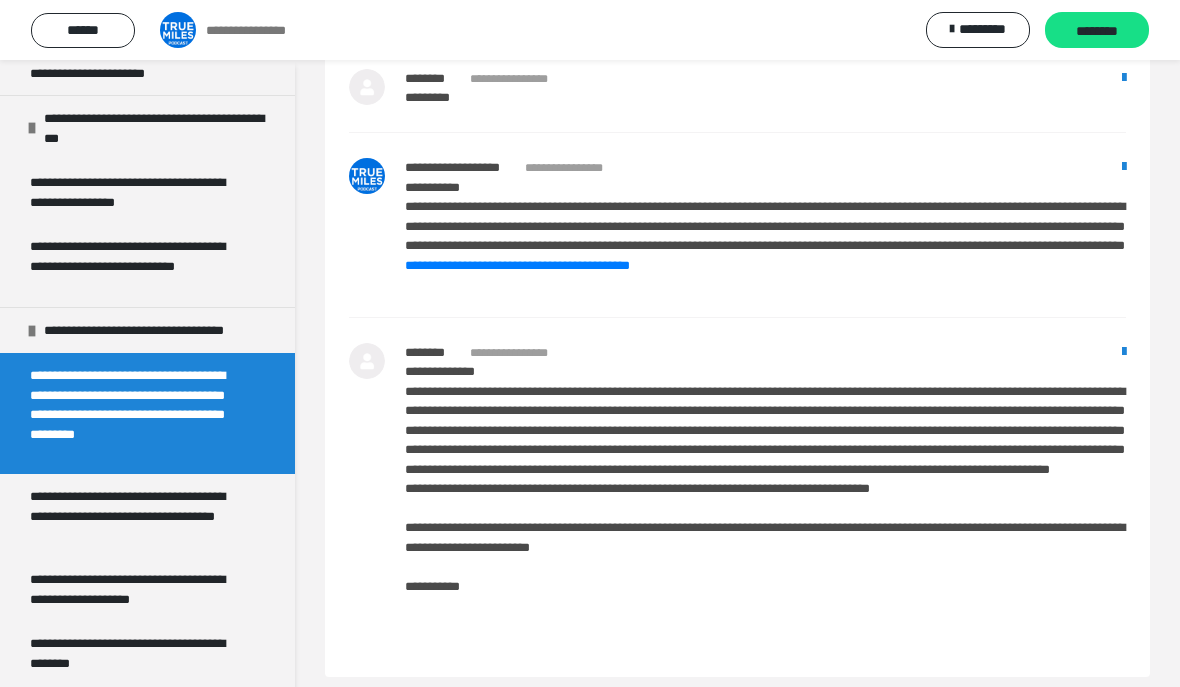 scroll, scrollTop: 1942, scrollLeft: 0, axis: vertical 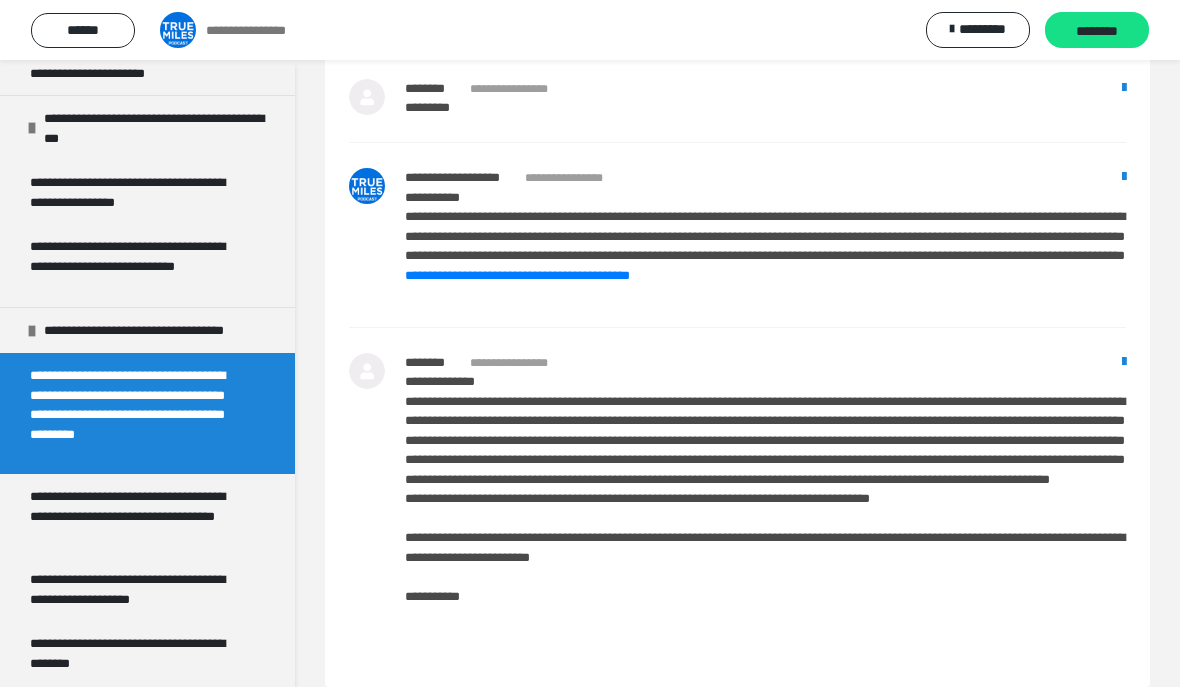 click on "**********" at bounding box center [162, 128] 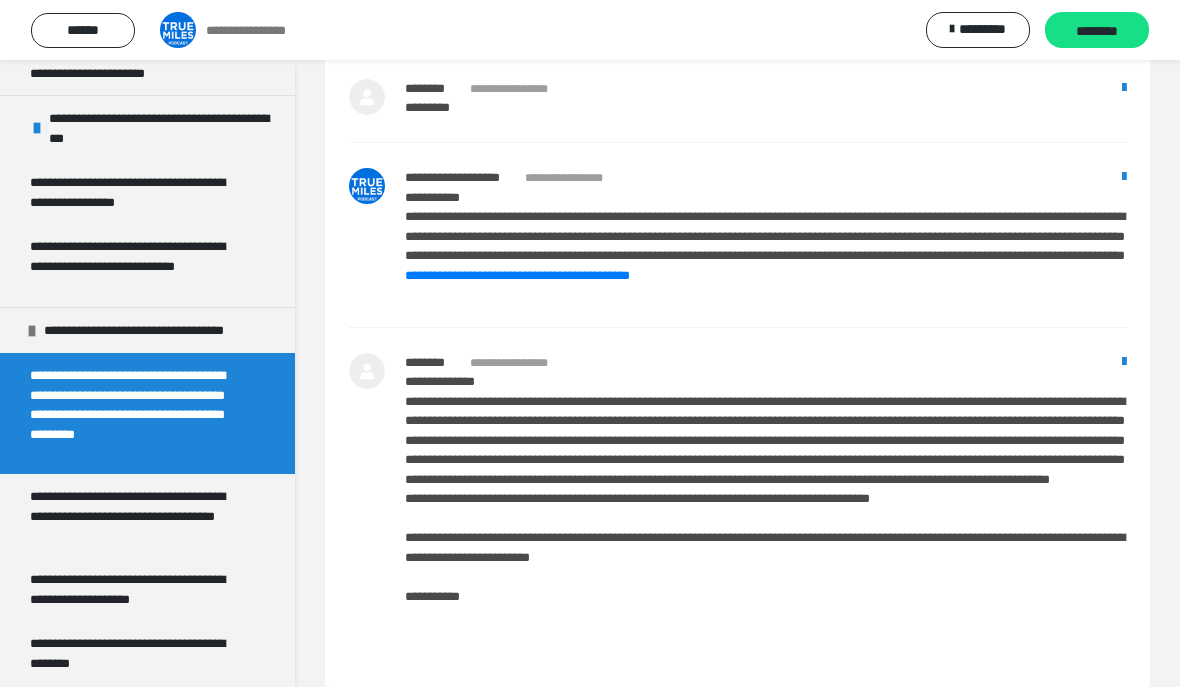 click on "**********" at bounding box center (167, 128) 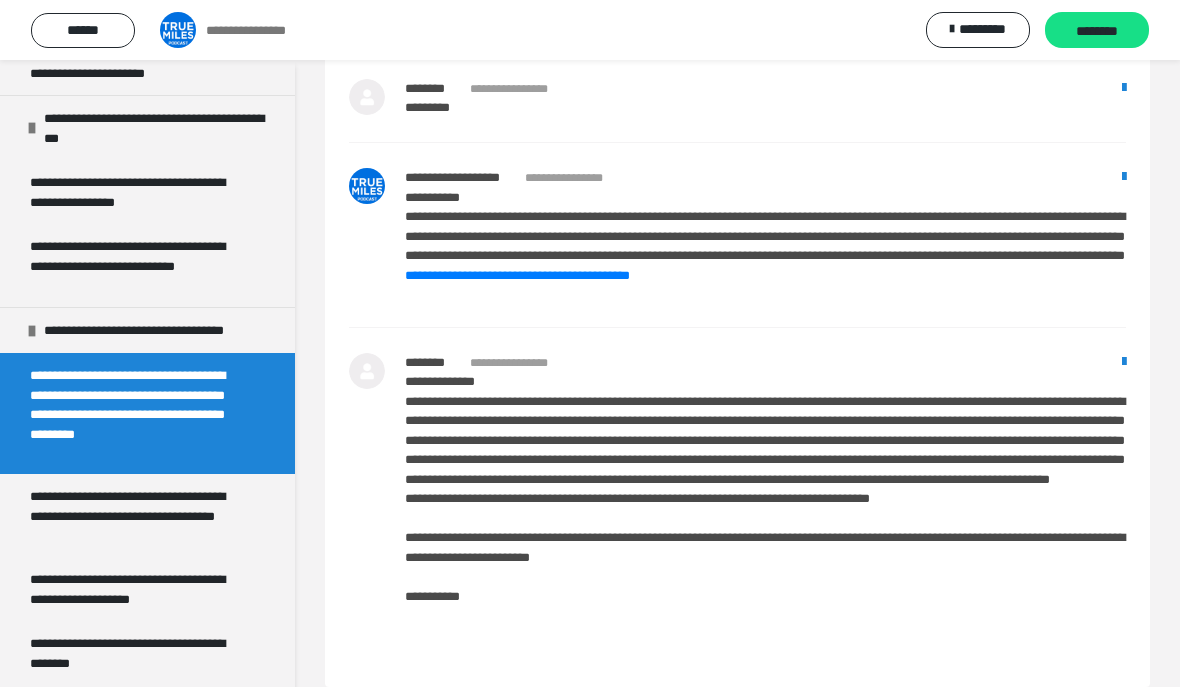 click on "**********" at bounding box center [162, 128] 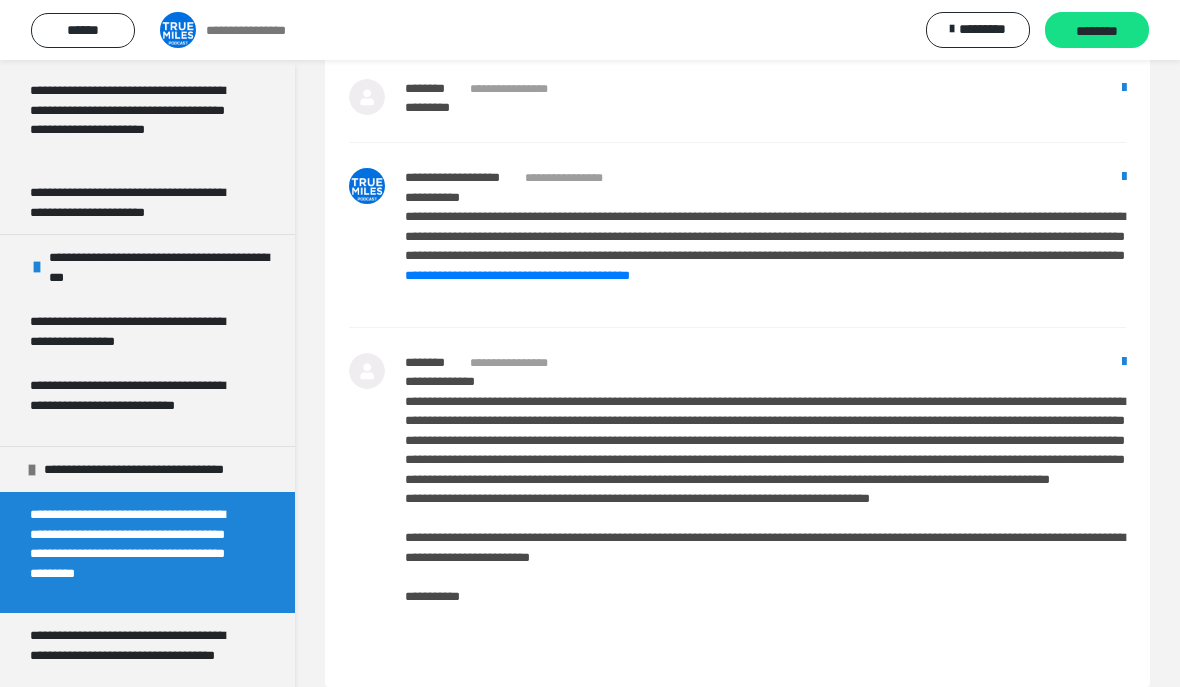 scroll, scrollTop: 1233, scrollLeft: 0, axis: vertical 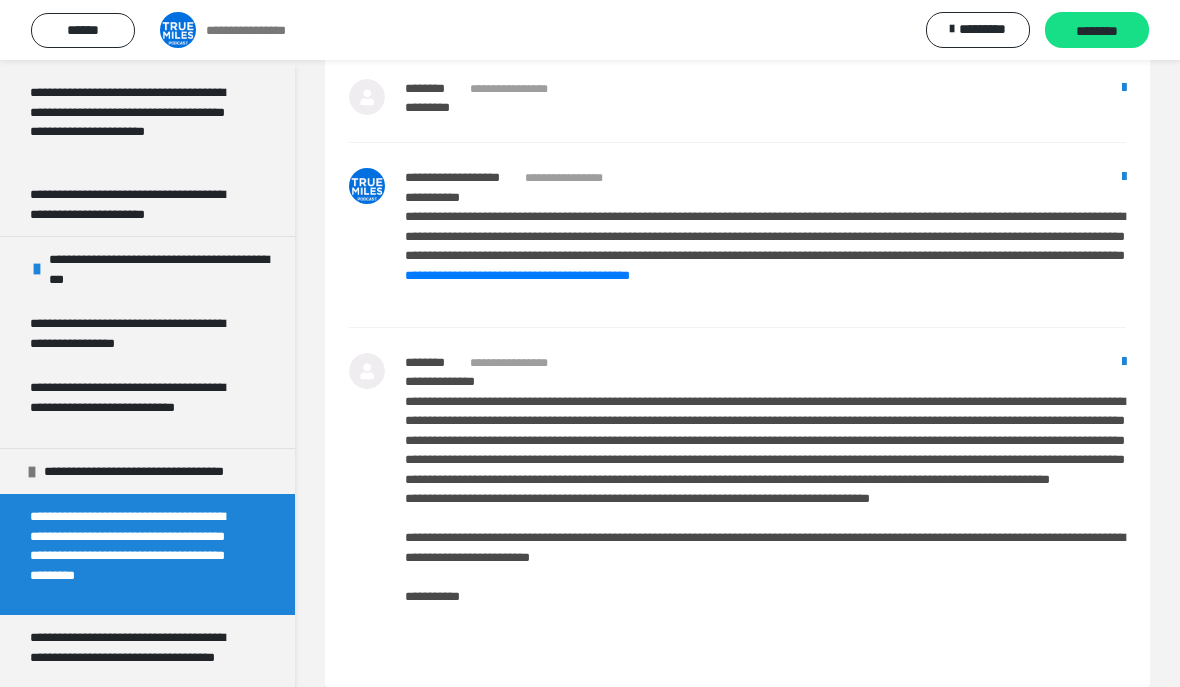 click at bounding box center [37, 269] 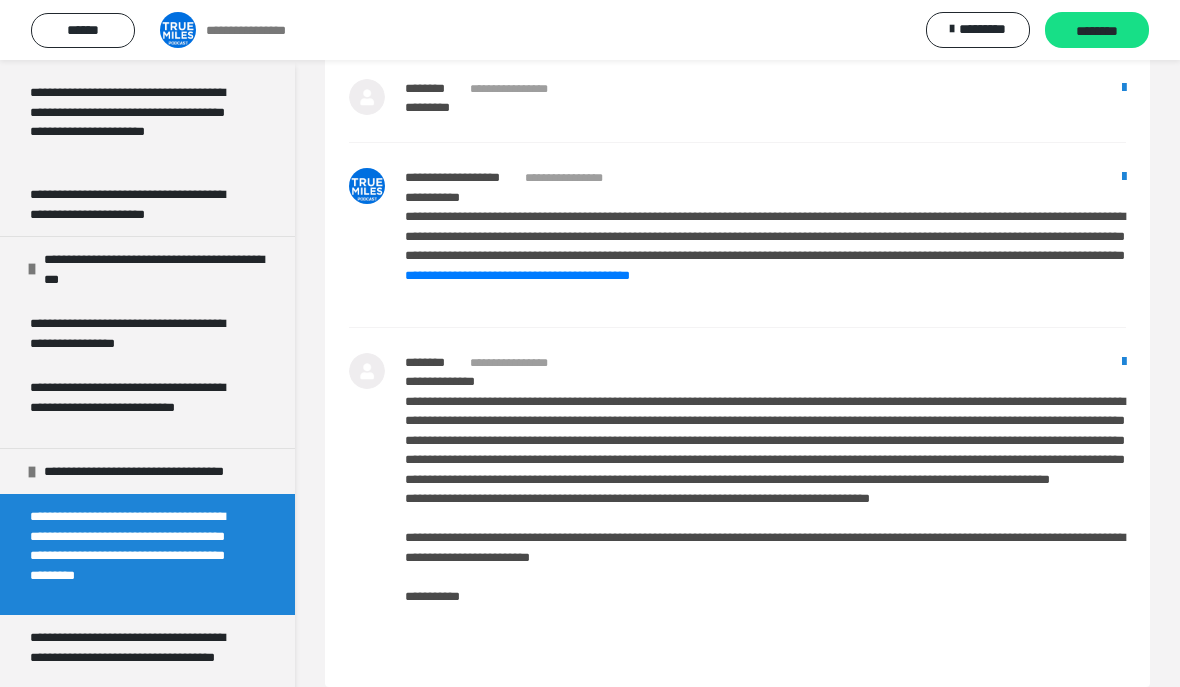 click on "**********" at bounding box center [139, 333] 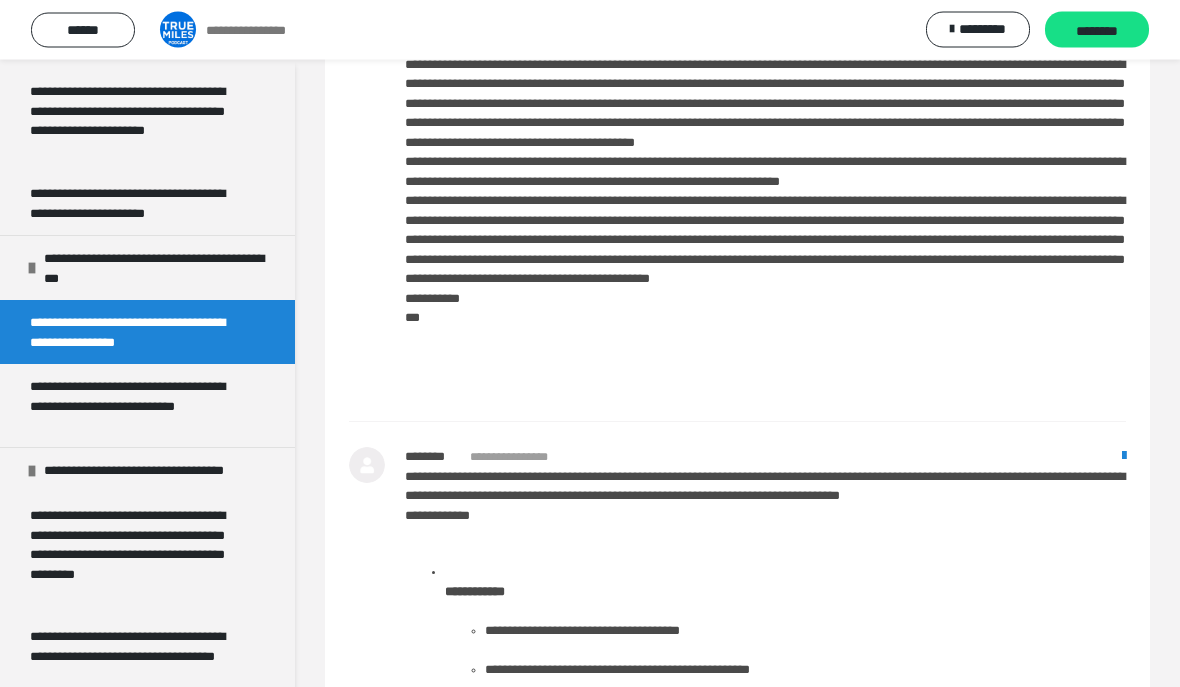 scroll, scrollTop: 2125, scrollLeft: 0, axis: vertical 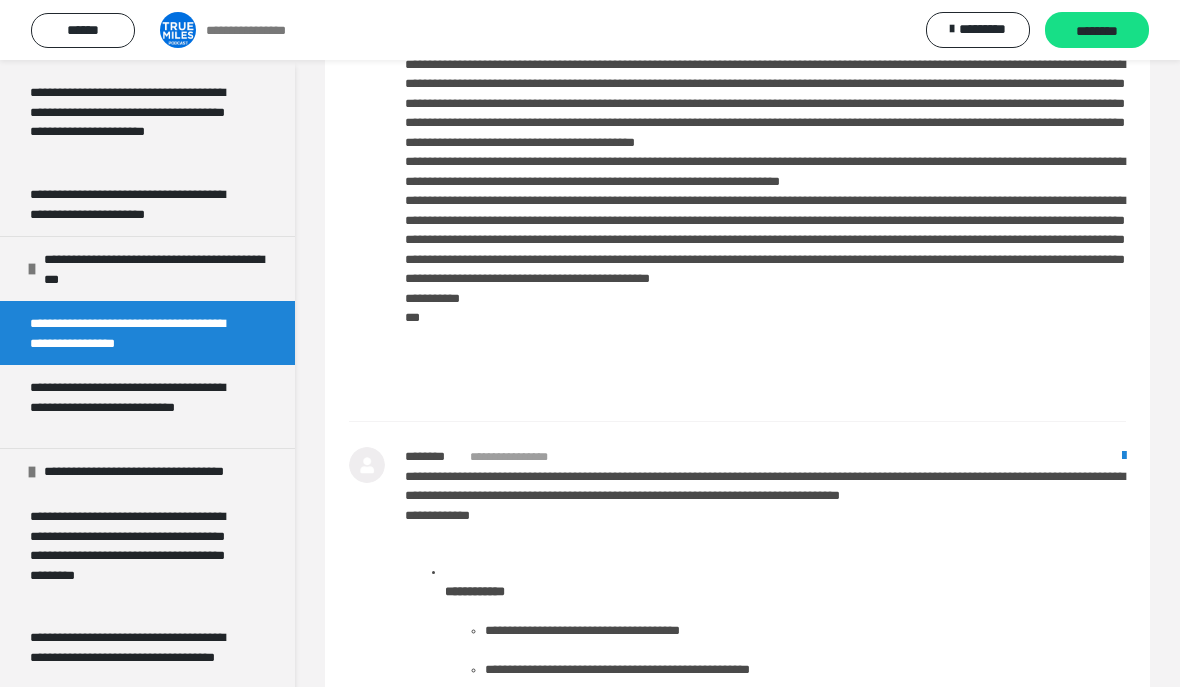 click at bounding box center [32, 269] 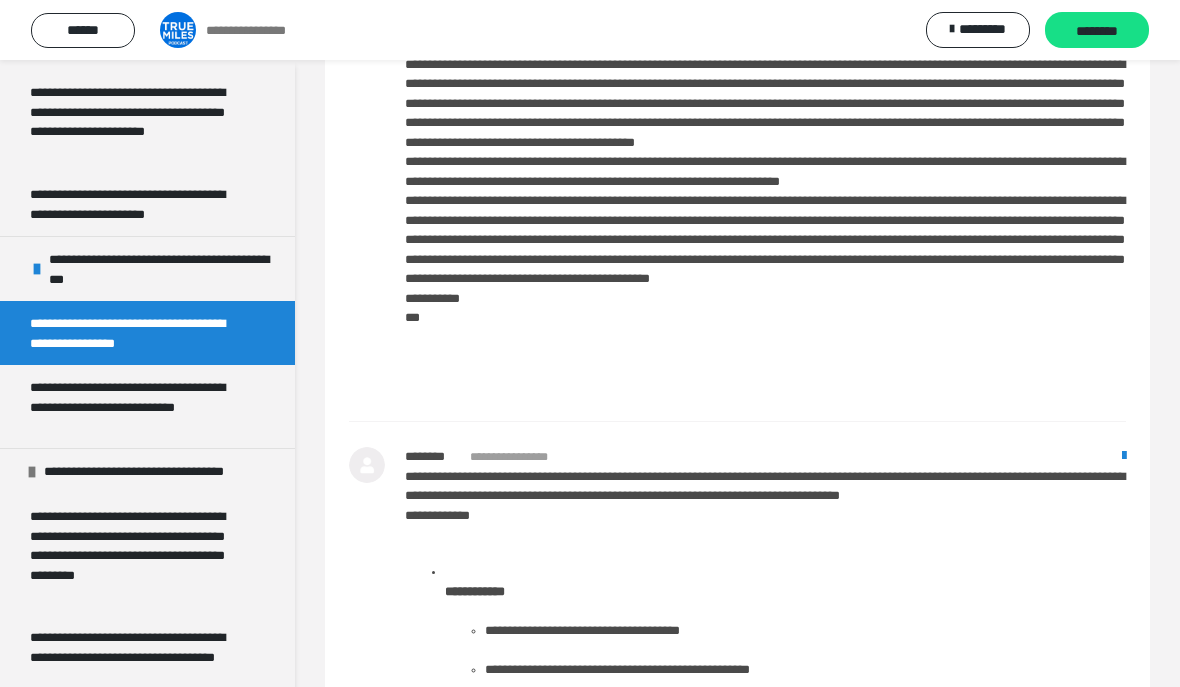 click at bounding box center (37, 269) 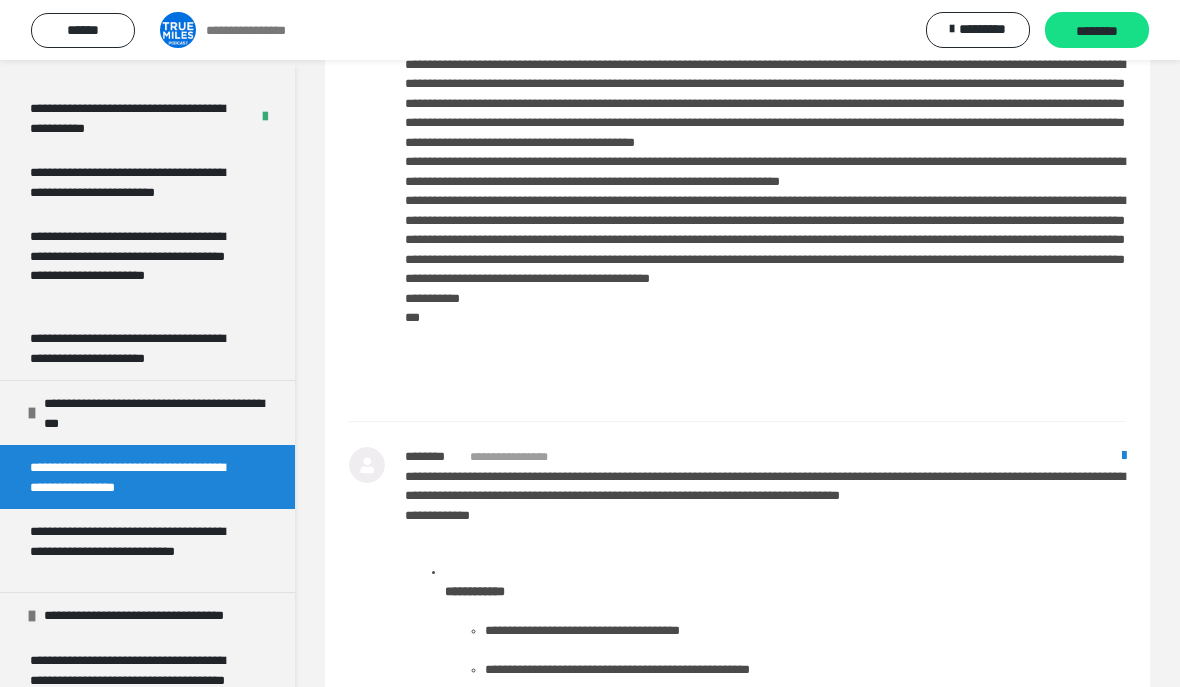 scroll, scrollTop: 1083, scrollLeft: 0, axis: vertical 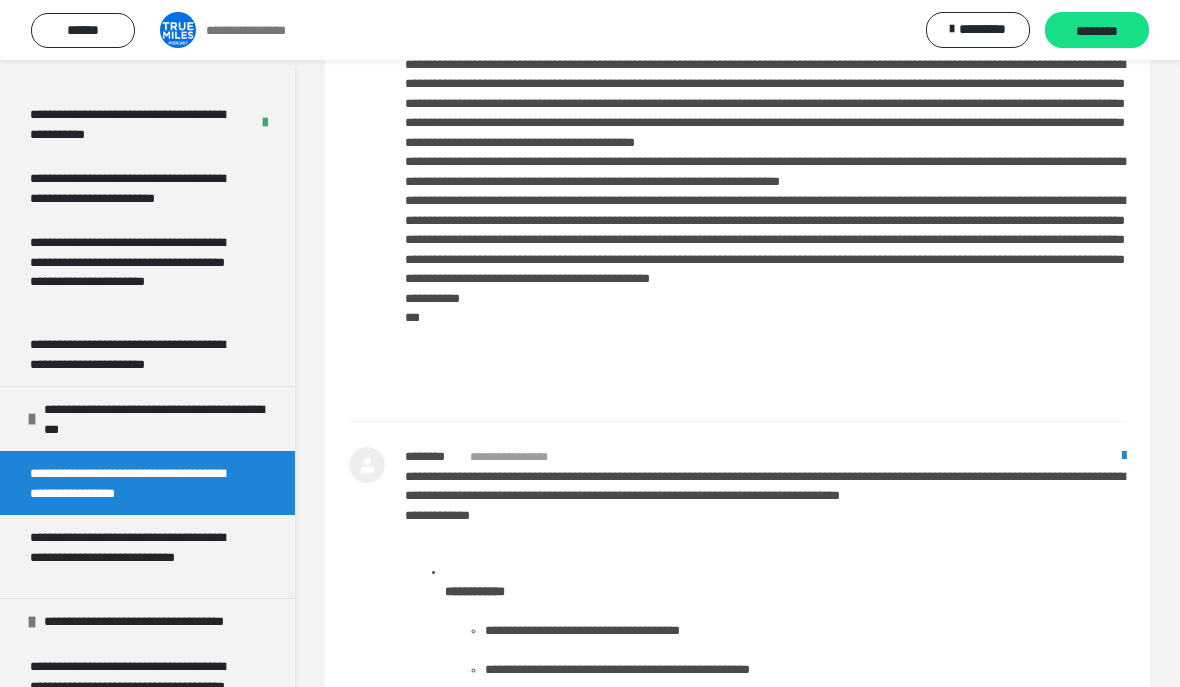 click on "**********" at bounding box center [139, 556] 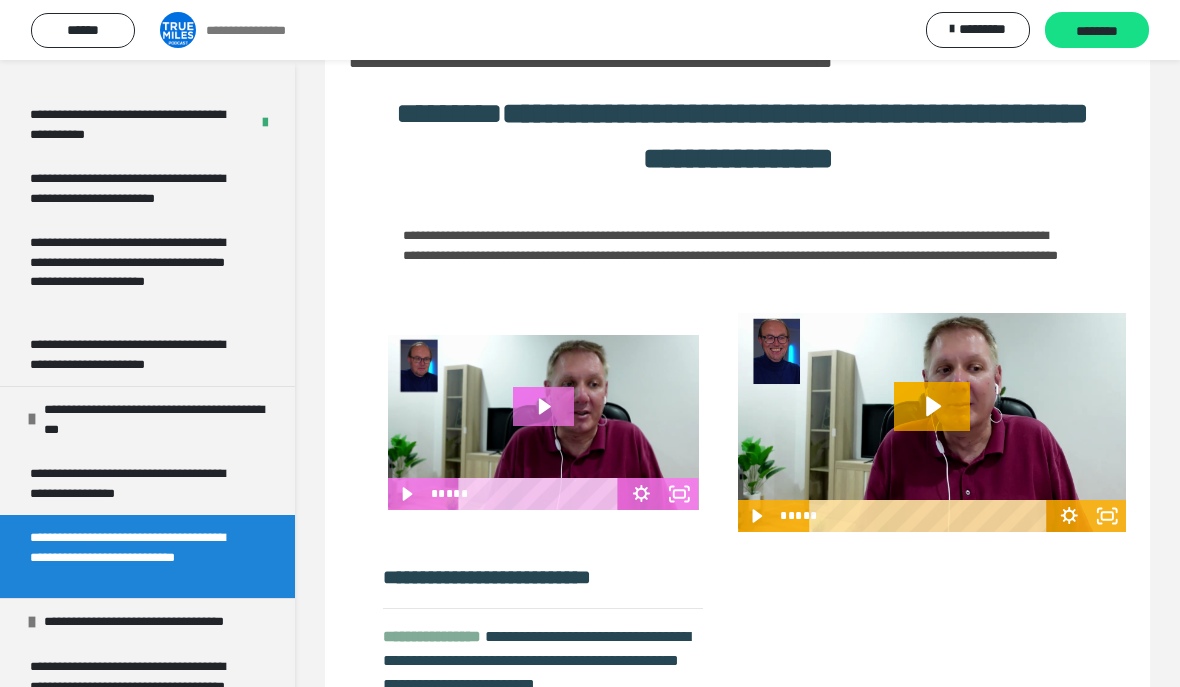scroll, scrollTop: 0, scrollLeft: 0, axis: both 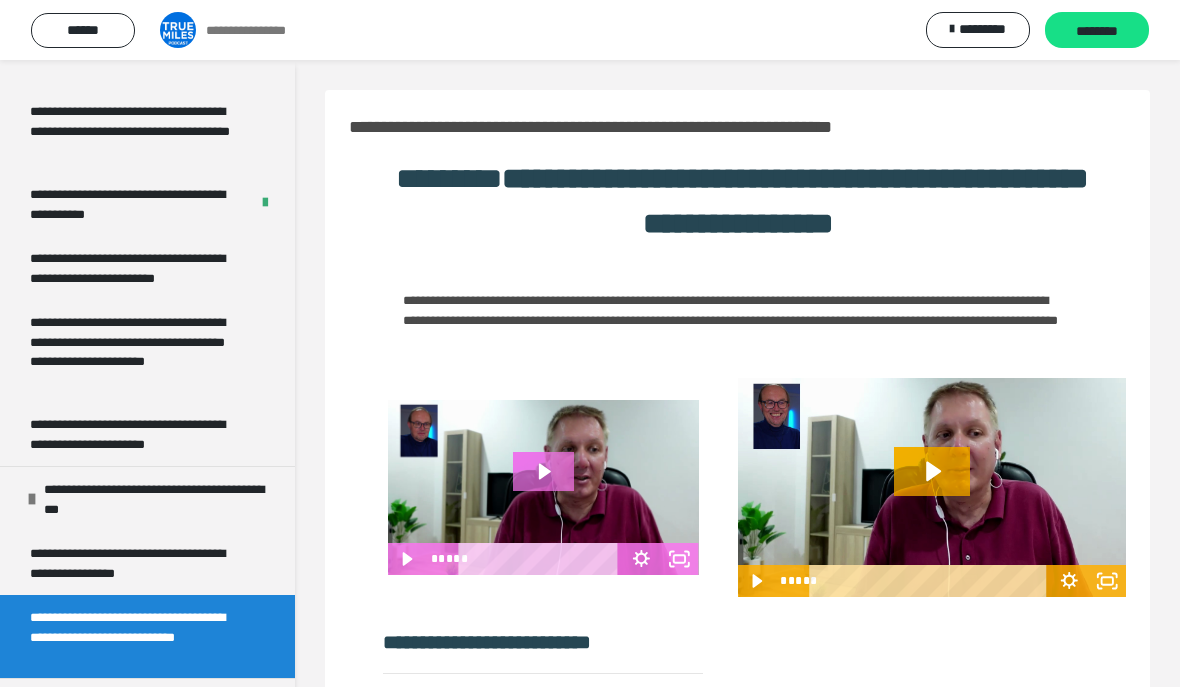 click on "**********" at bounding box center (139, 268) 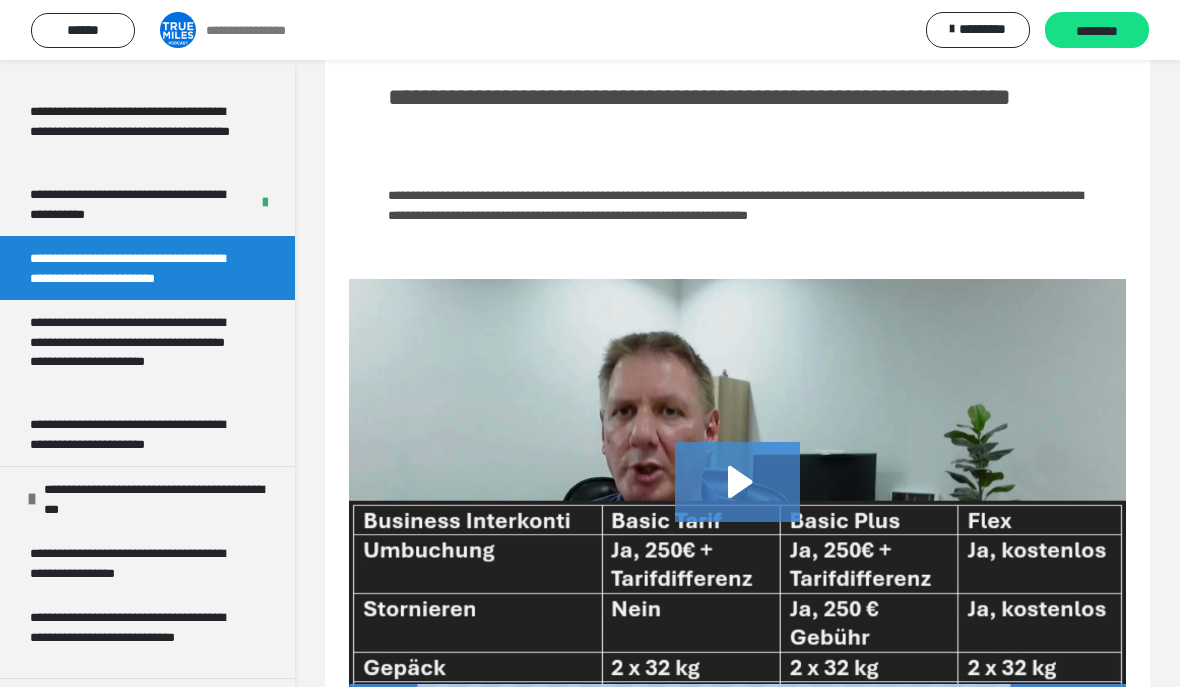 scroll, scrollTop: 141, scrollLeft: 0, axis: vertical 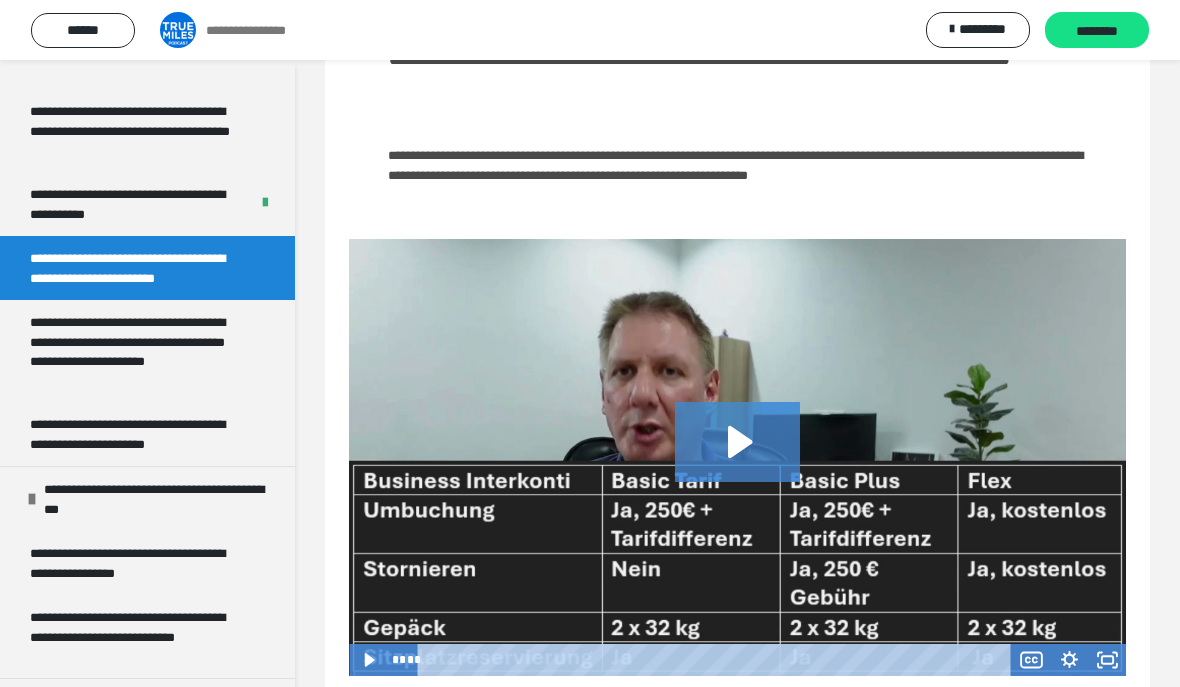 click 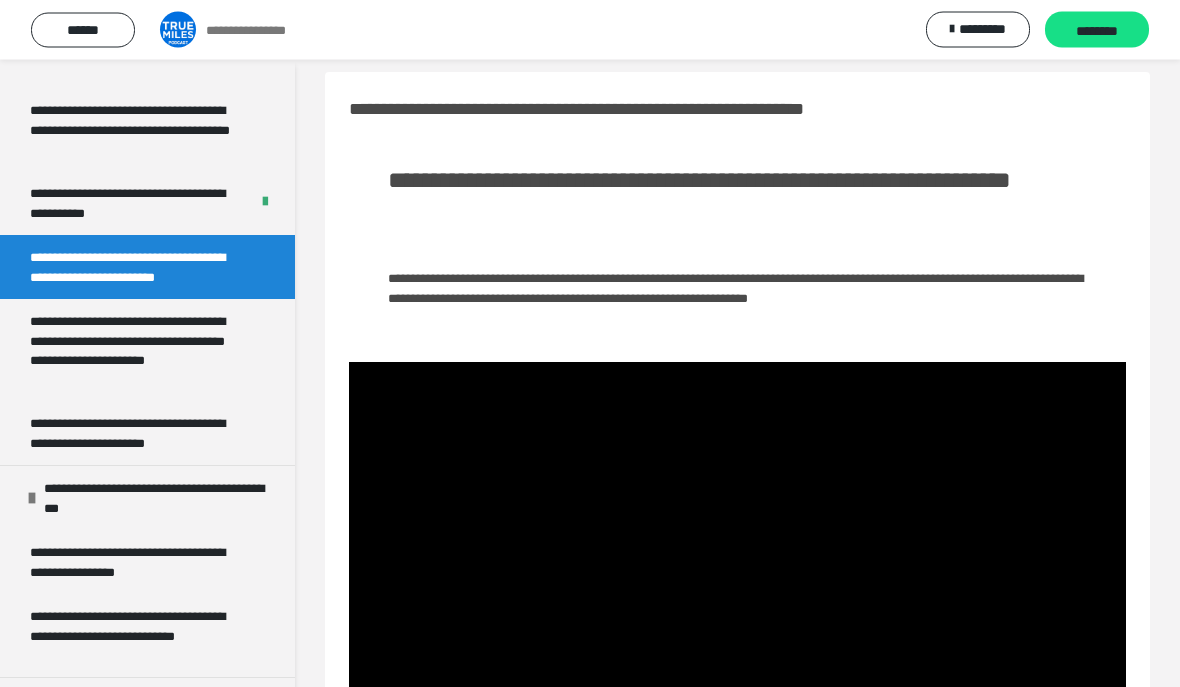 scroll, scrollTop: 0, scrollLeft: 0, axis: both 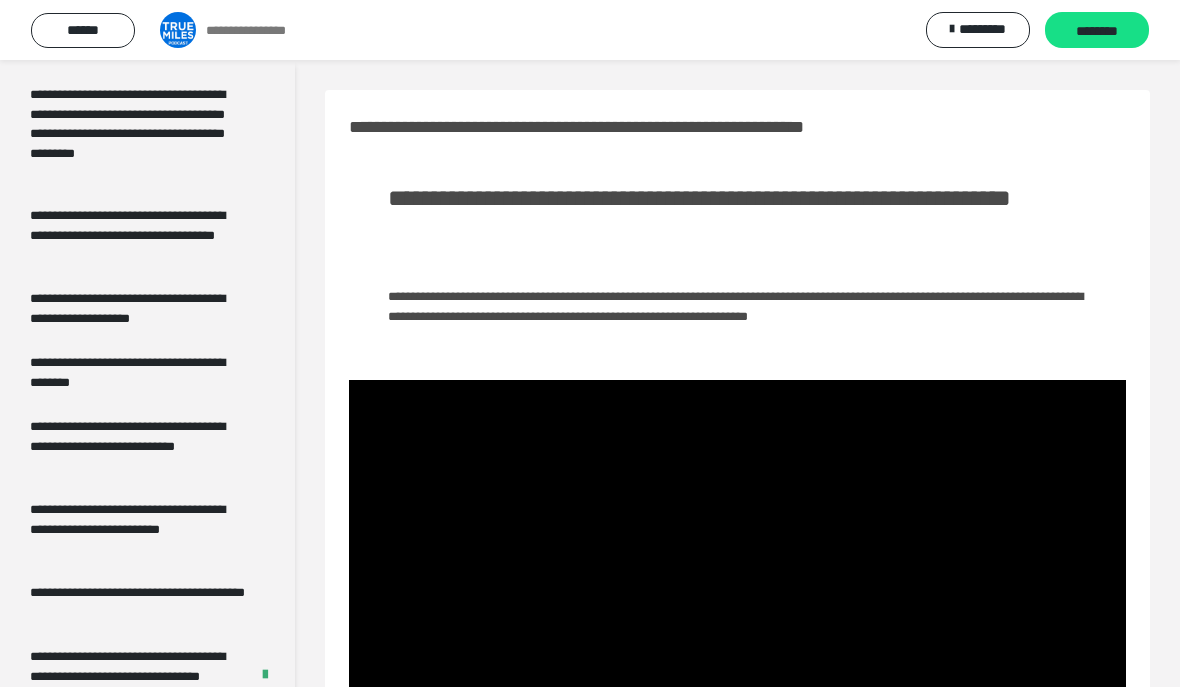 click on "**********" at bounding box center [139, 234] 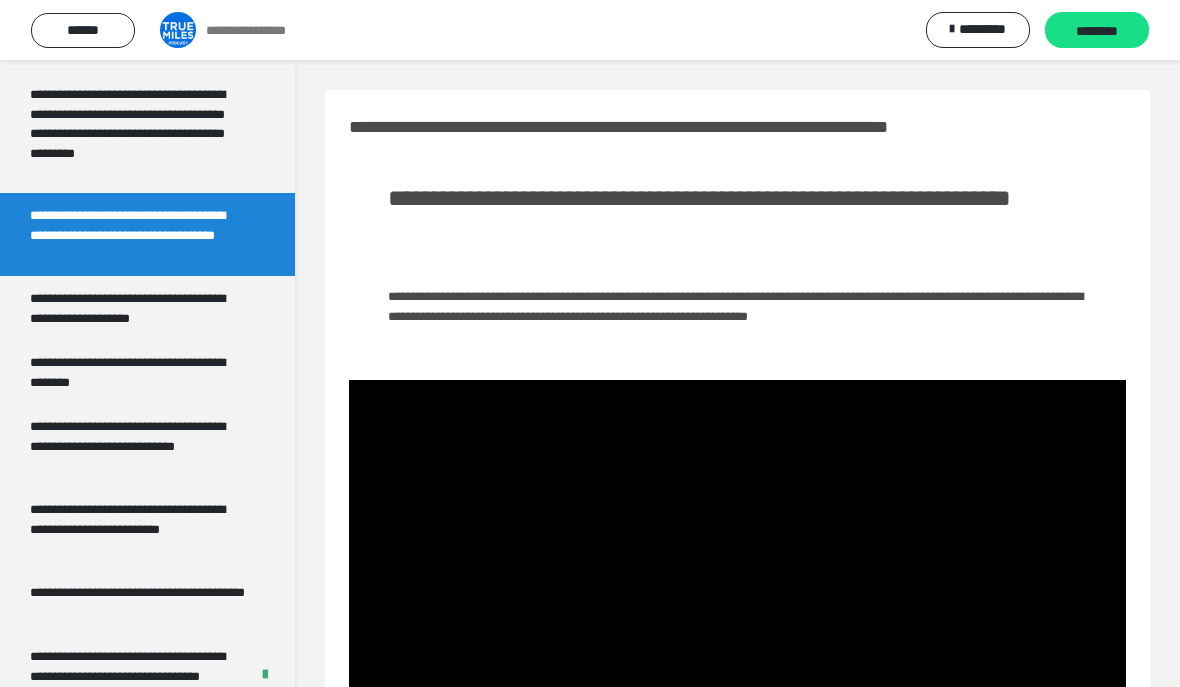 click on "**********" at bounding box center [139, 234] 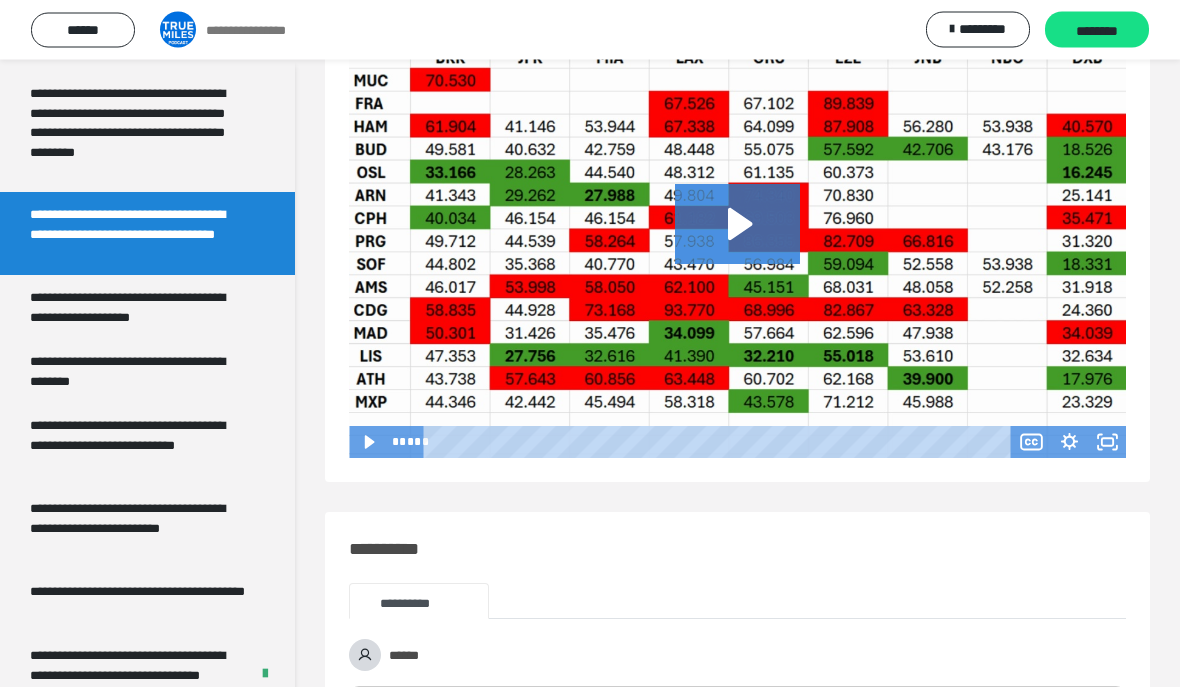 click 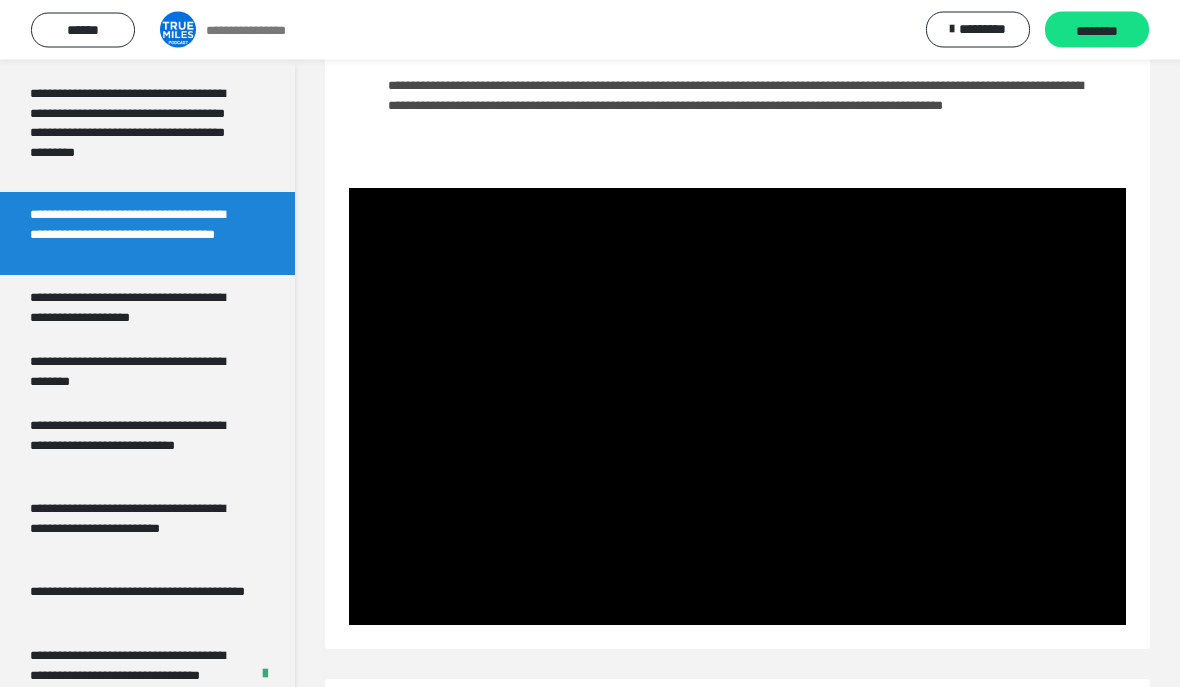 scroll, scrollTop: 214, scrollLeft: 0, axis: vertical 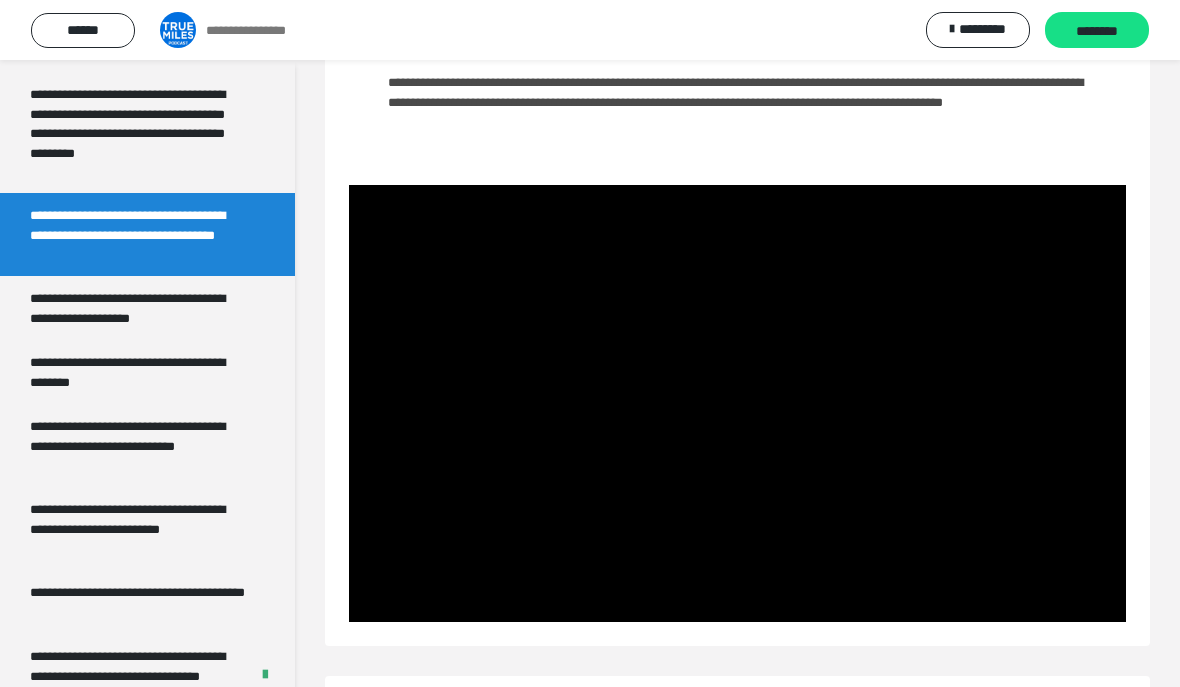 click at bounding box center (737, 403) 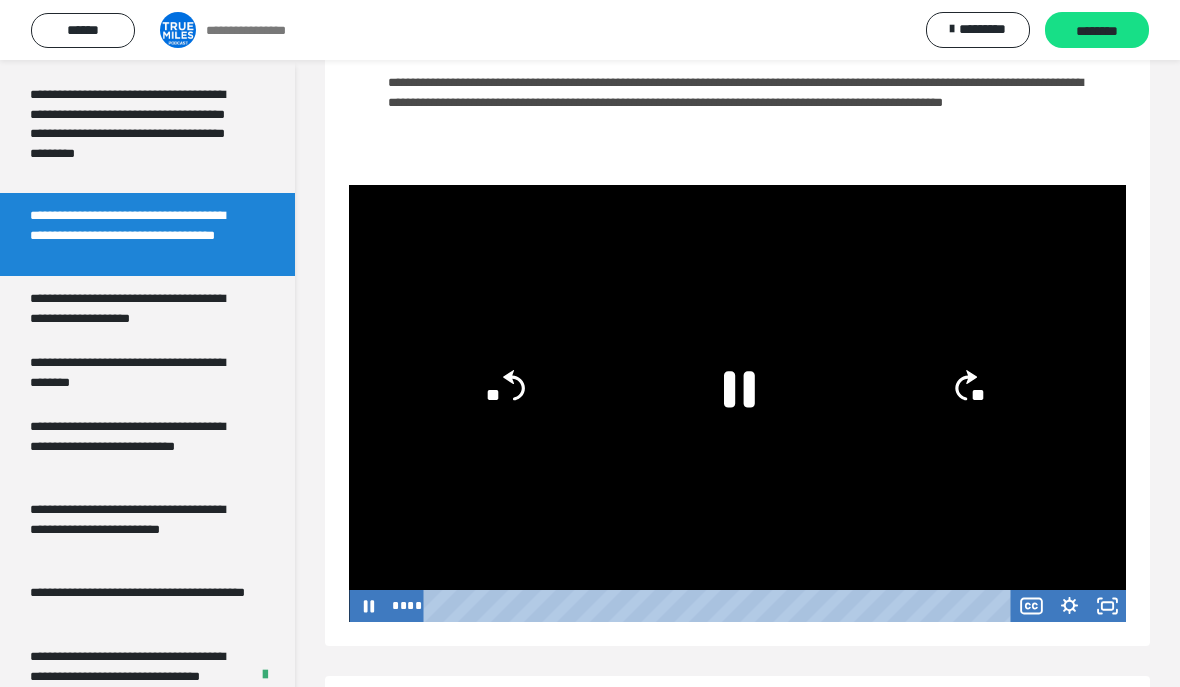 click at bounding box center [737, 403] 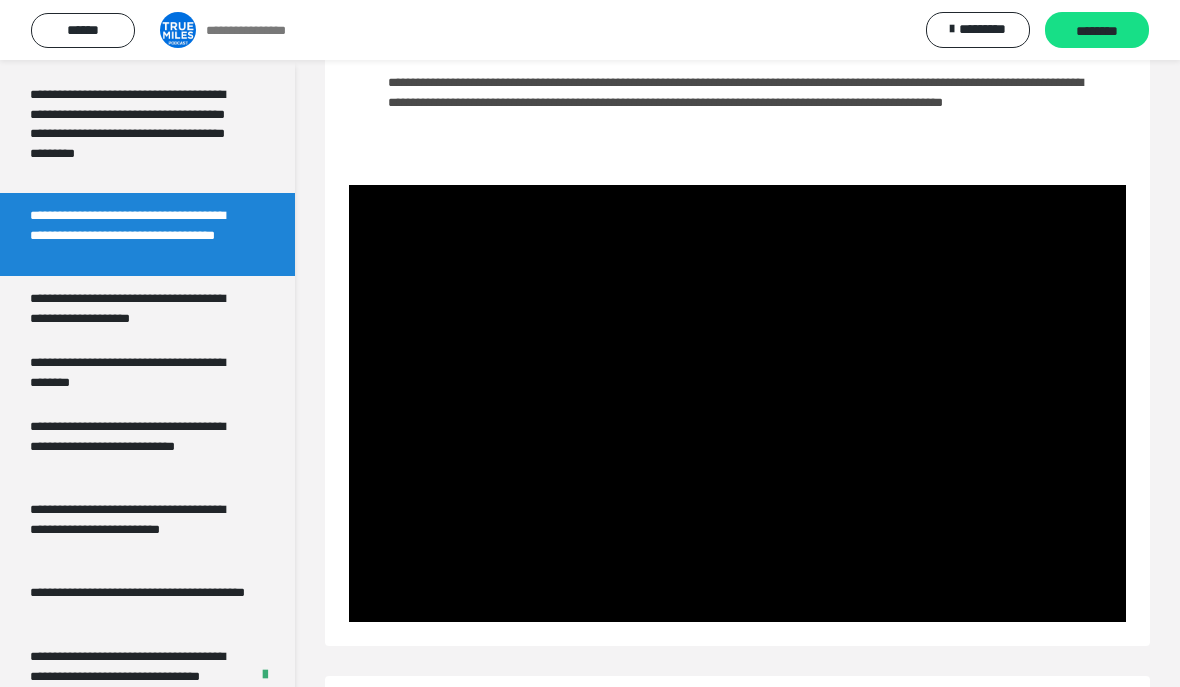 click at bounding box center [737, 403] 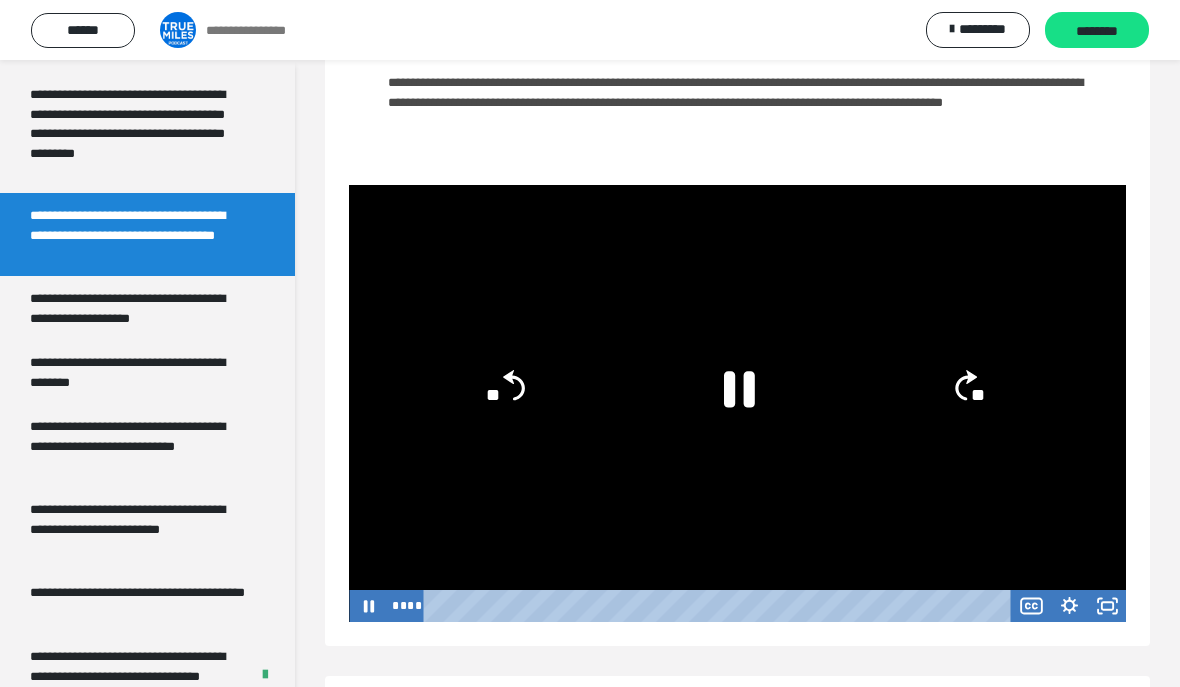 click 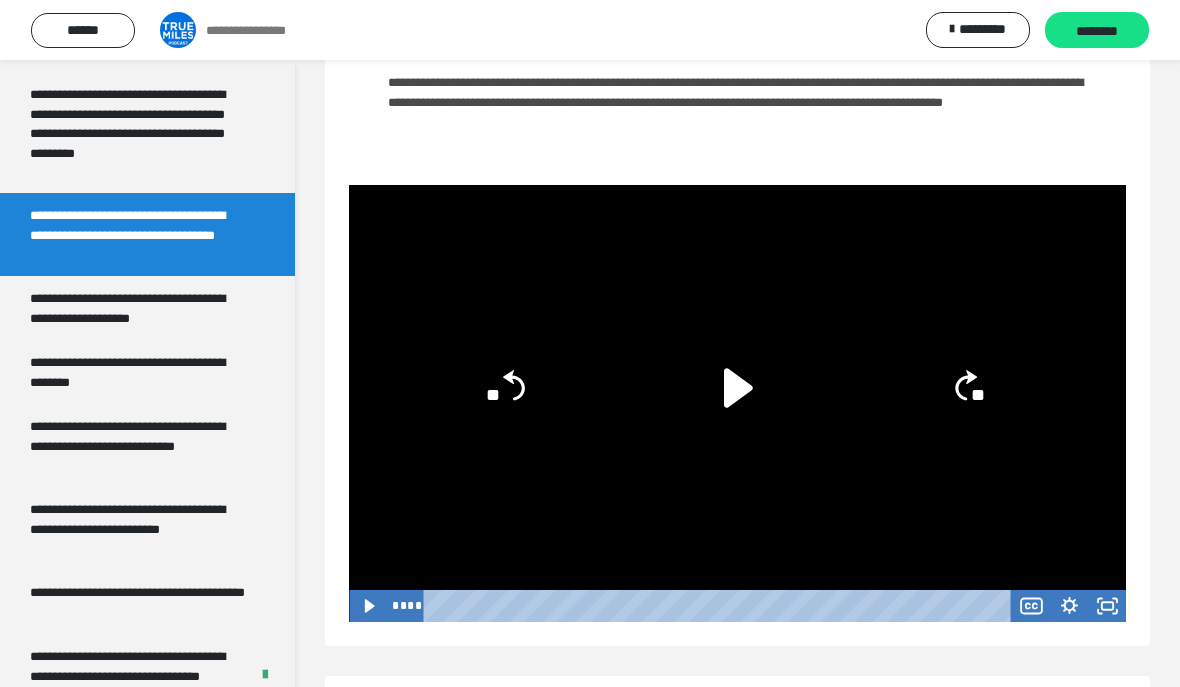 click 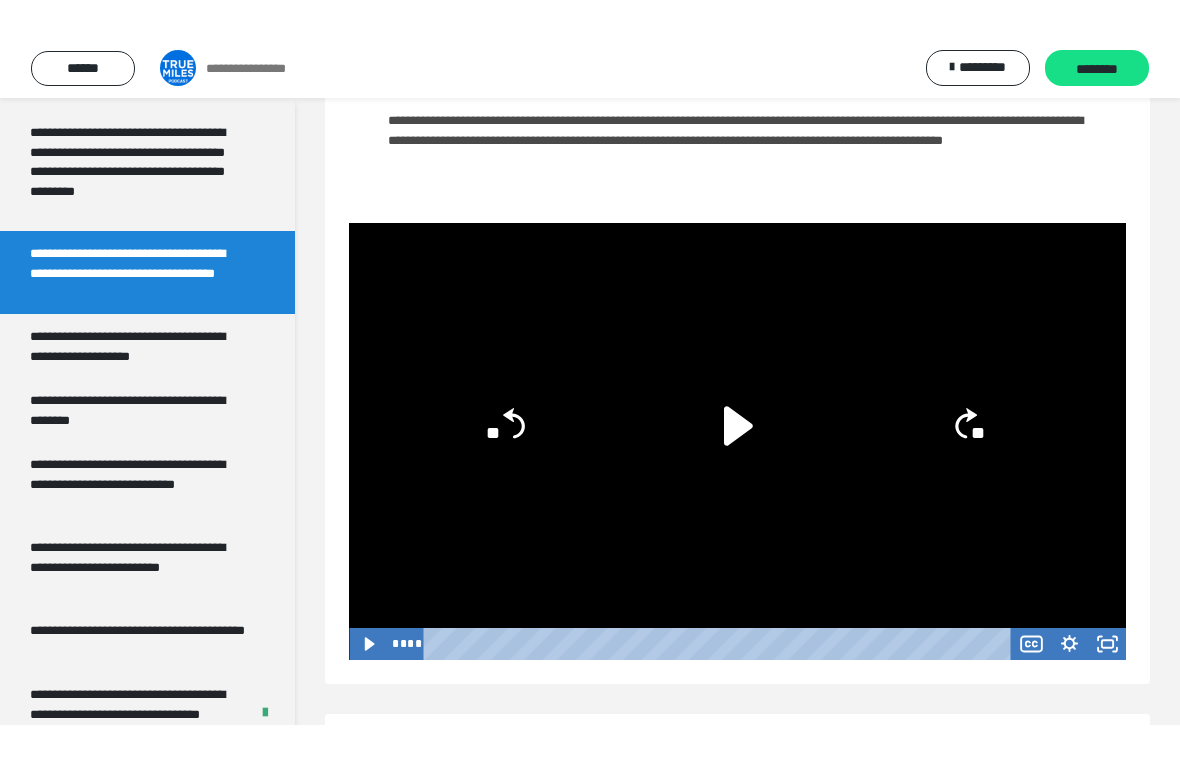 scroll, scrollTop: 24, scrollLeft: 0, axis: vertical 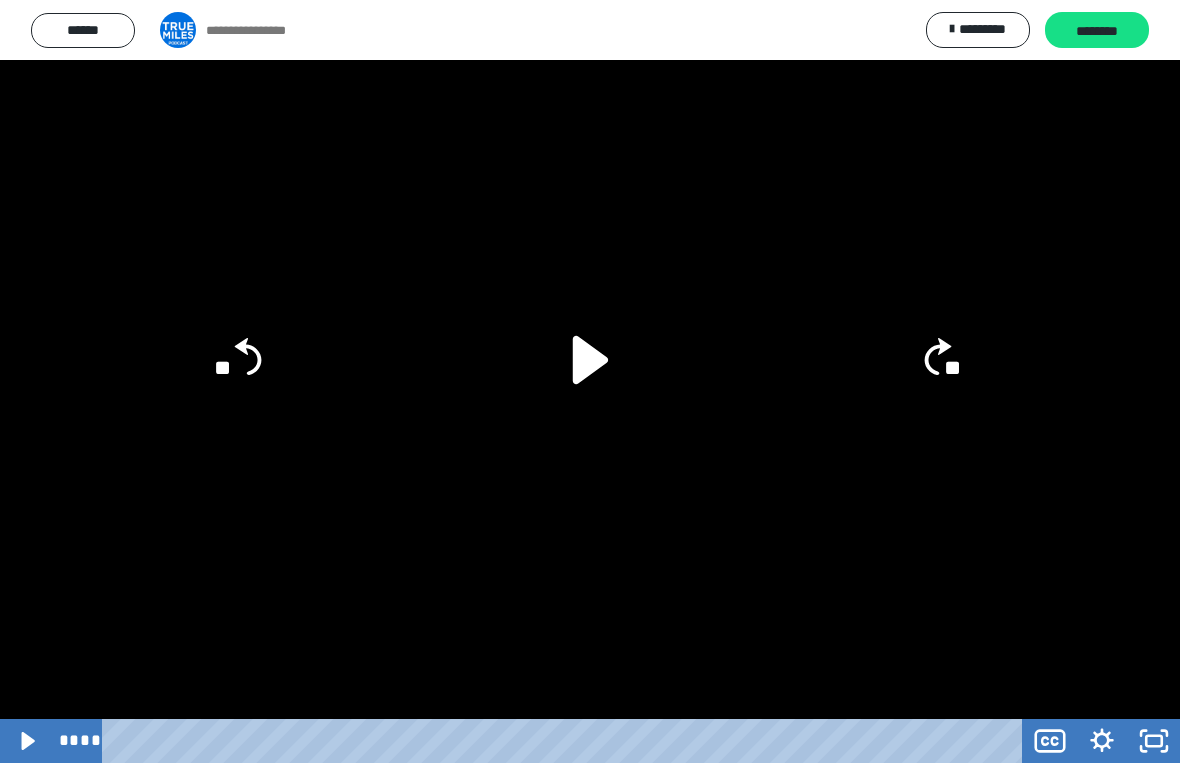 click at bounding box center (590, 381) 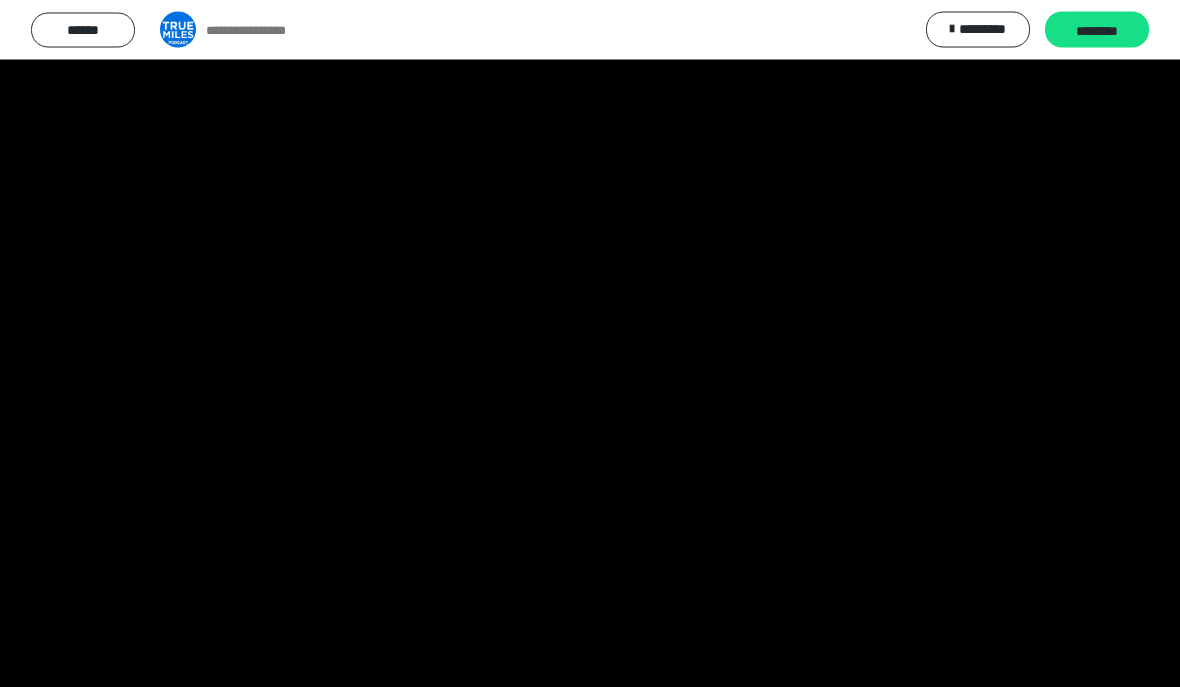 scroll, scrollTop: 308, scrollLeft: 0, axis: vertical 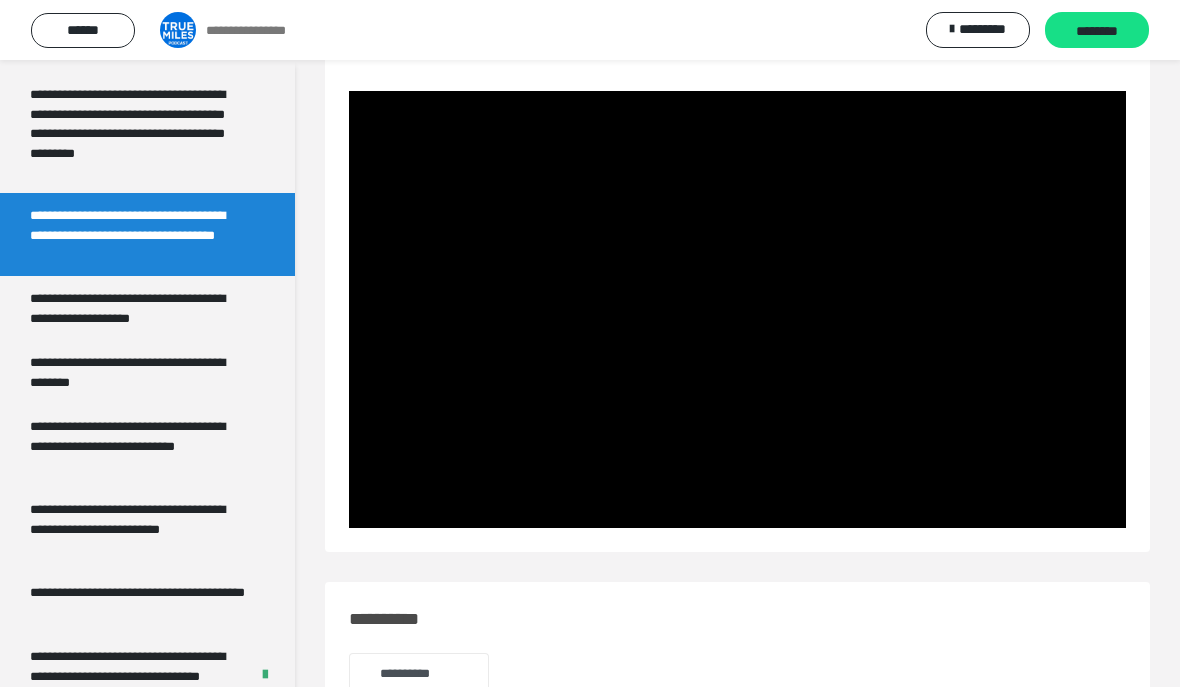 click at bounding box center [737, 309] 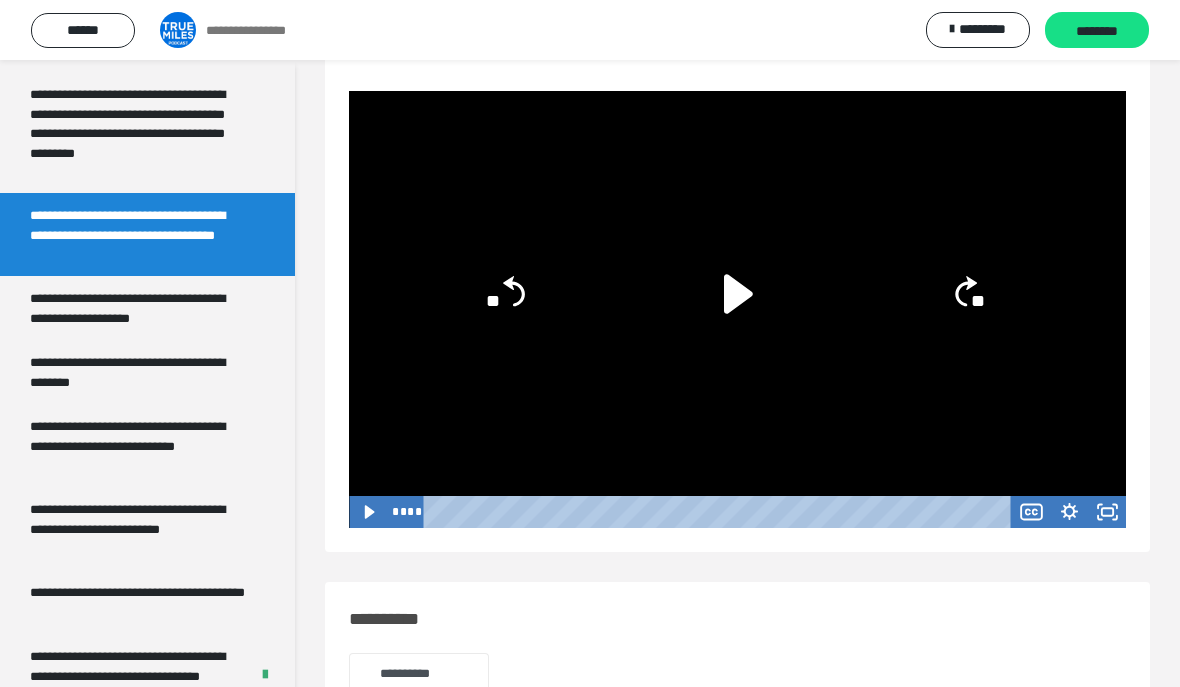 click 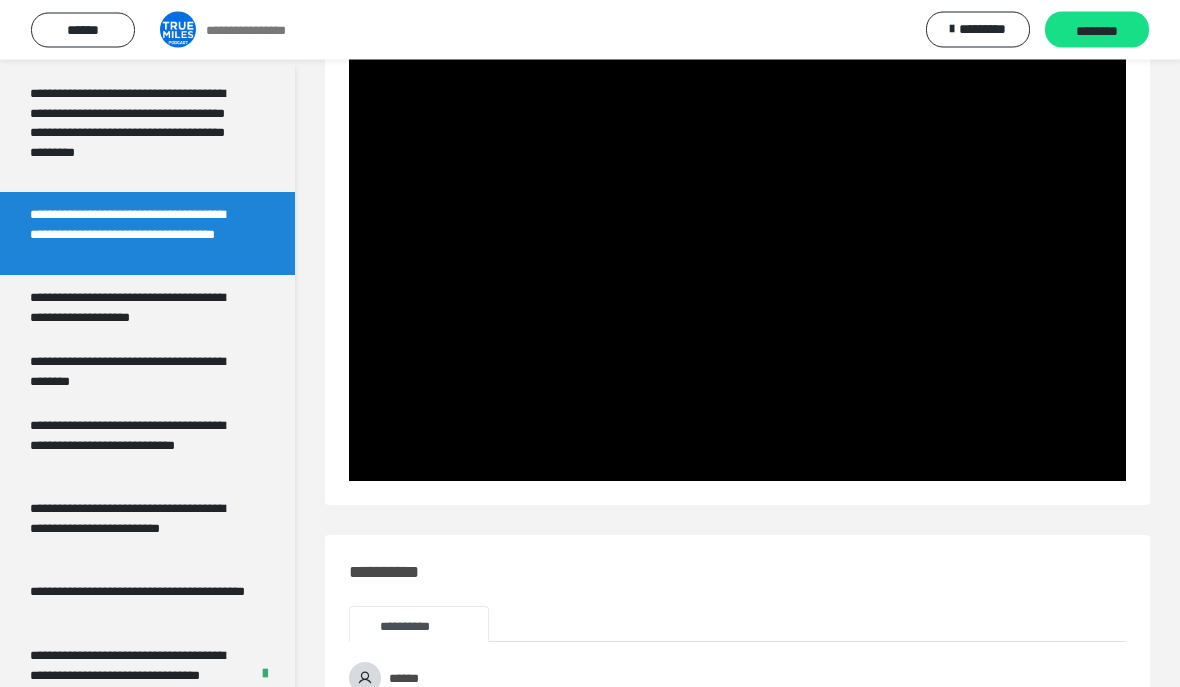 scroll, scrollTop: 353, scrollLeft: 0, axis: vertical 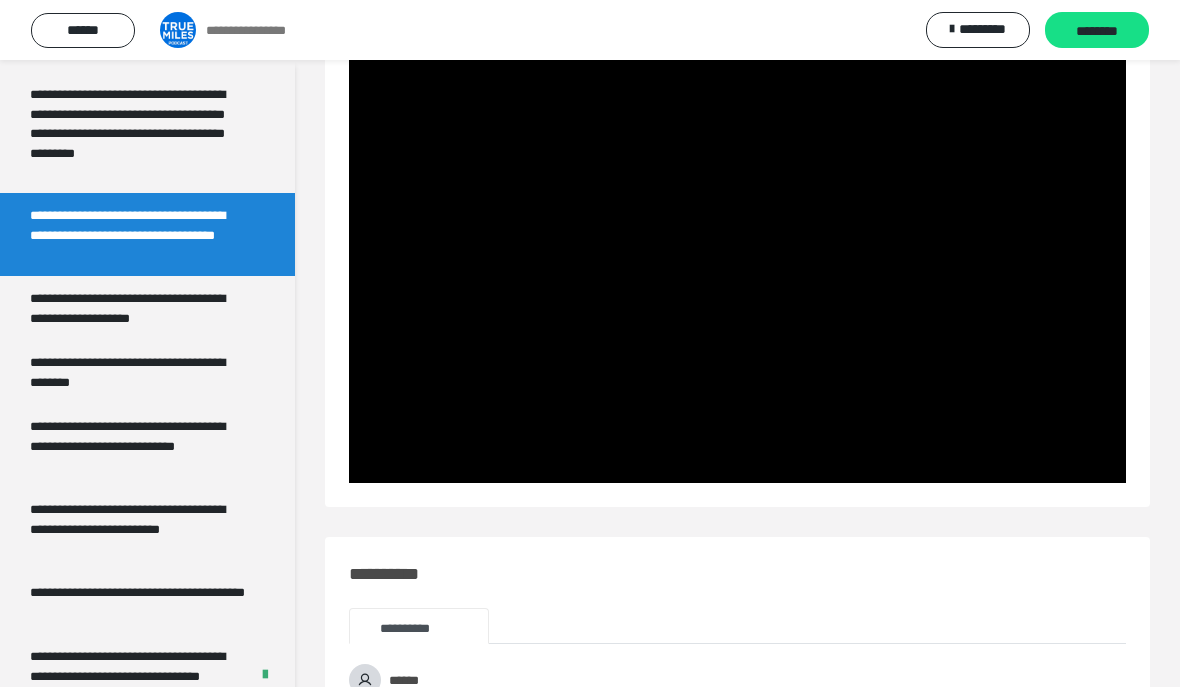 click at bounding box center (737, 264) 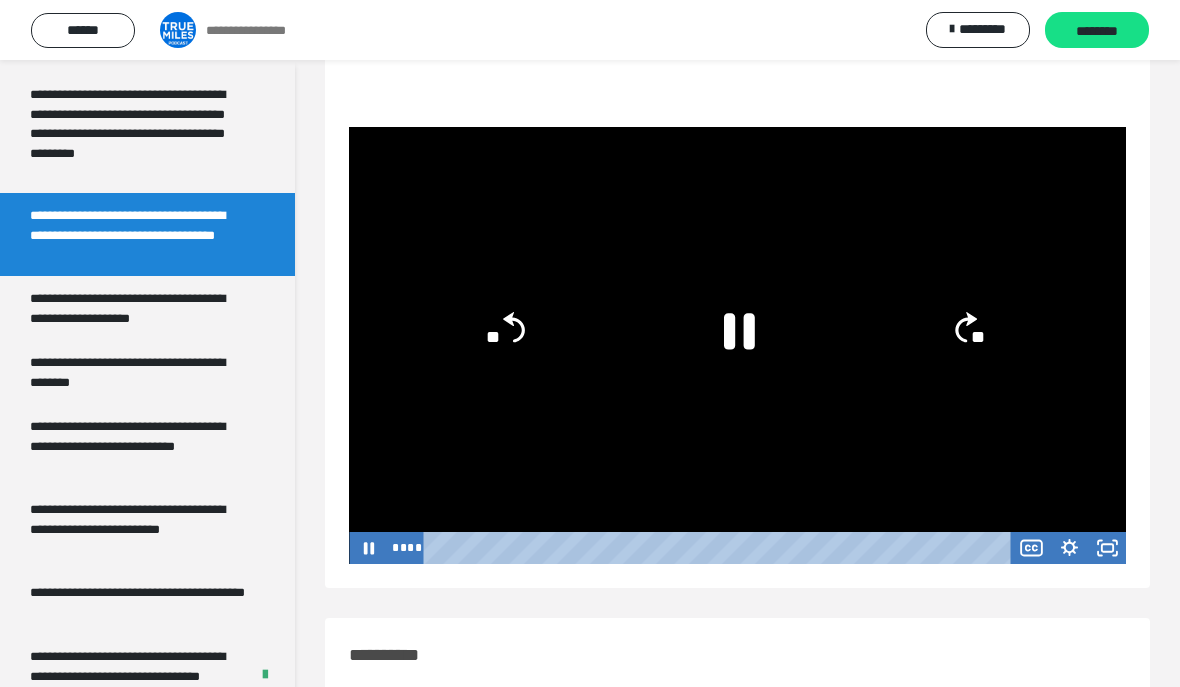scroll, scrollTop: 271, scrollLeft: 0, axis: vertical 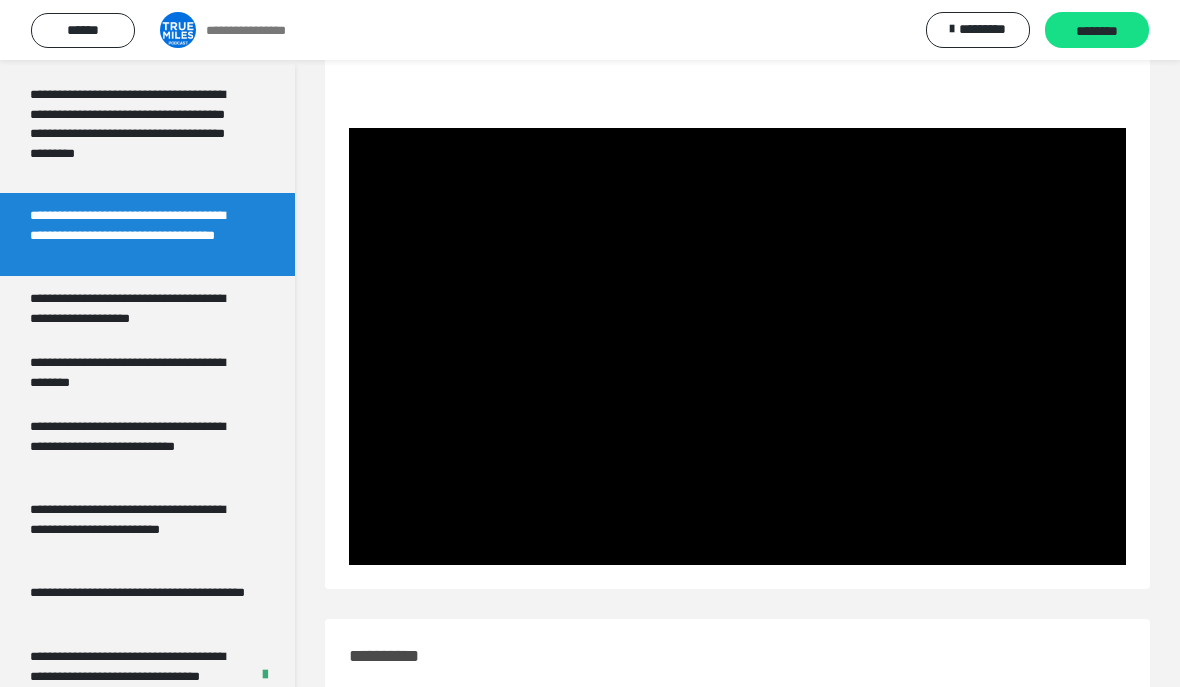 click at bounding box center [737, 346] 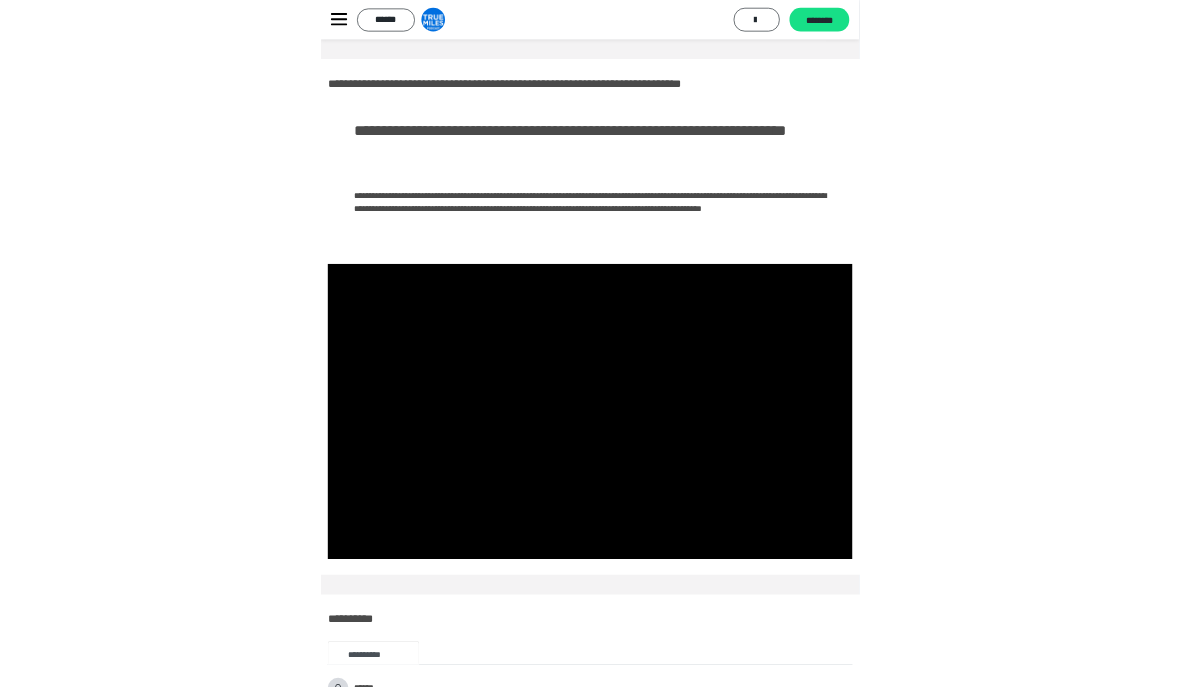 scroll, scrollTop: 271, scrollLeft: 0, axis: vertical 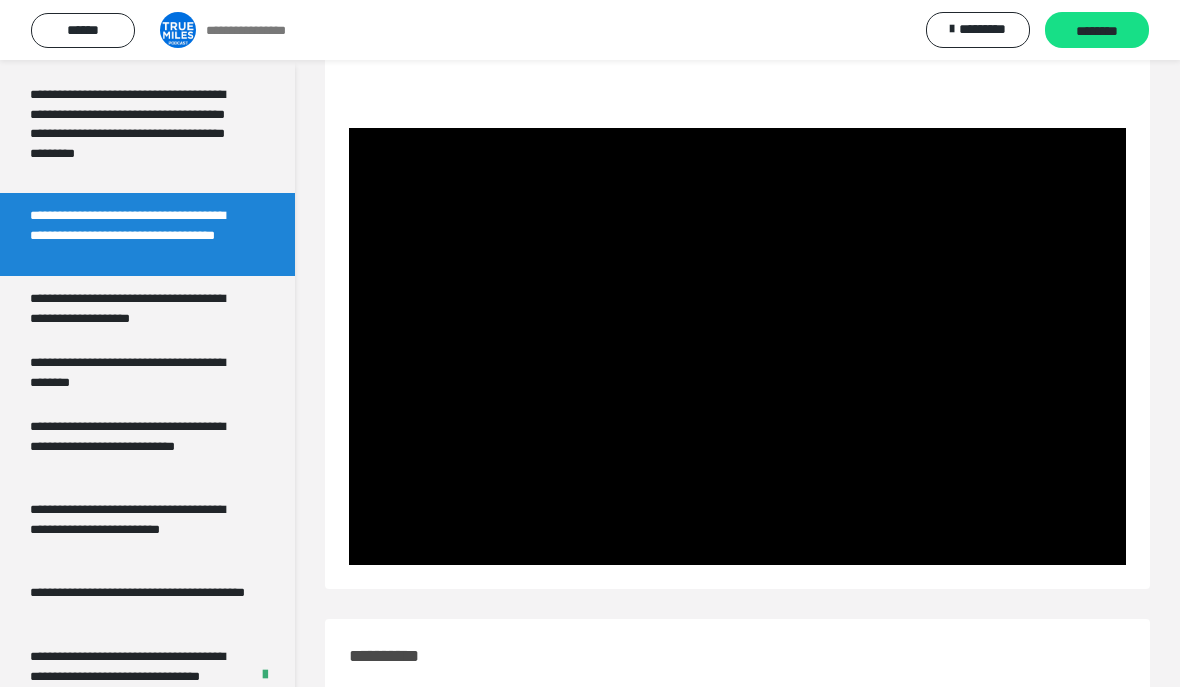 click at bounding box center [737, 346] 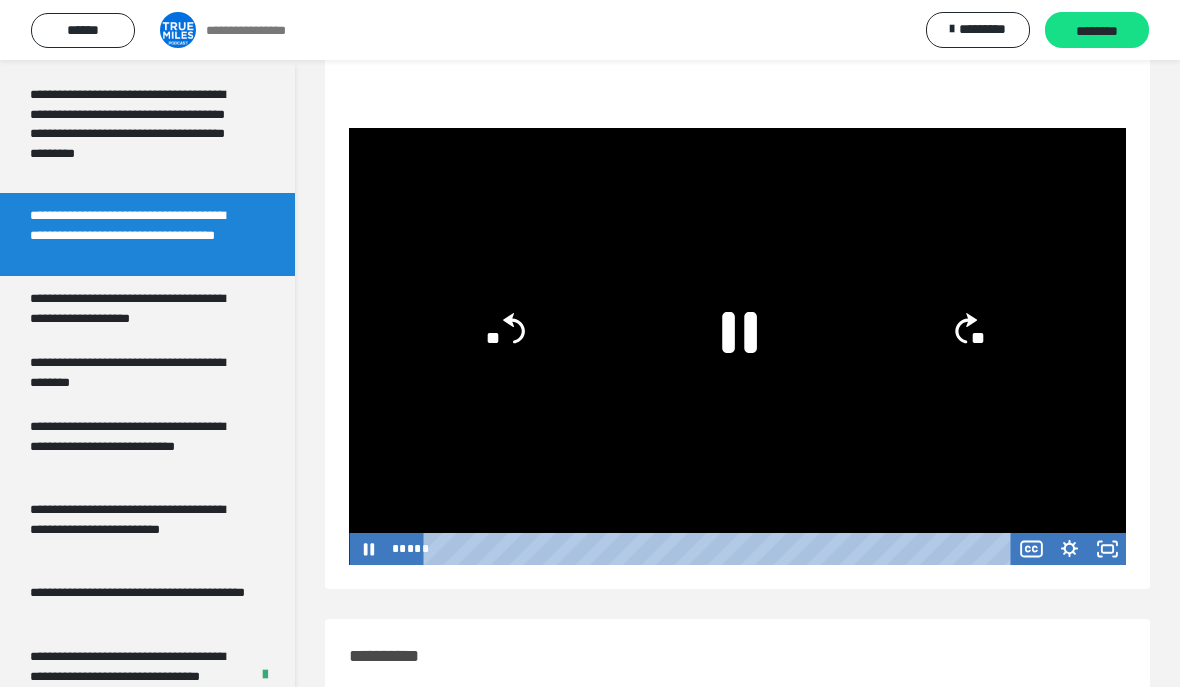 click 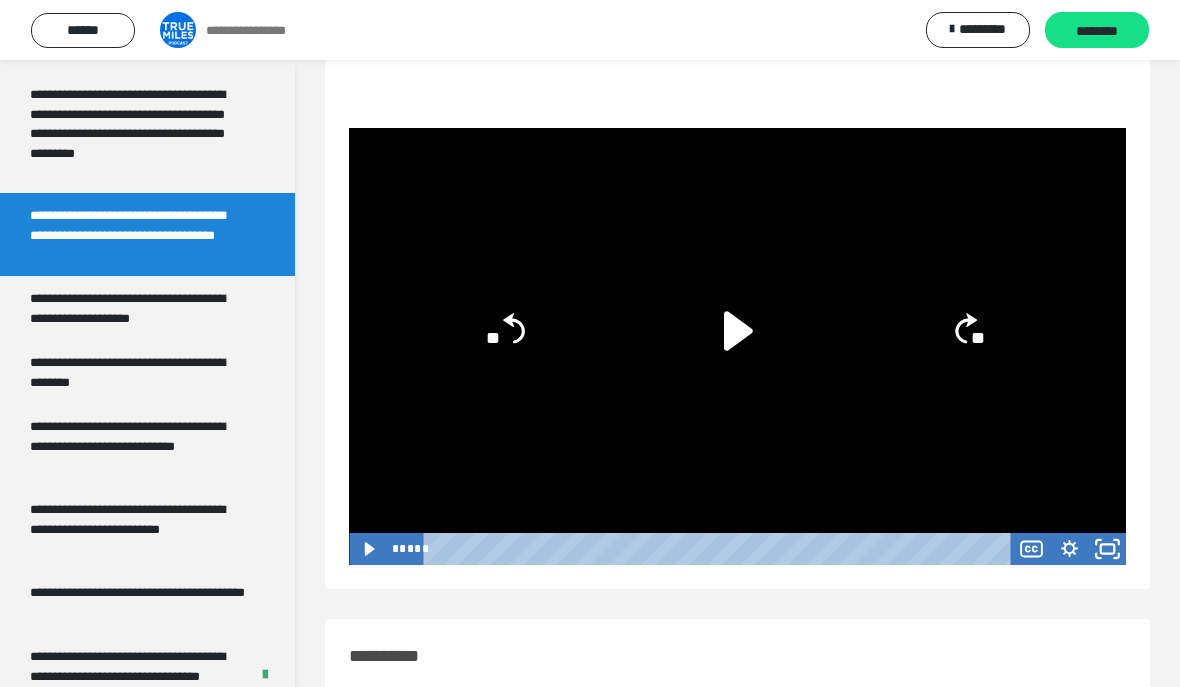 click 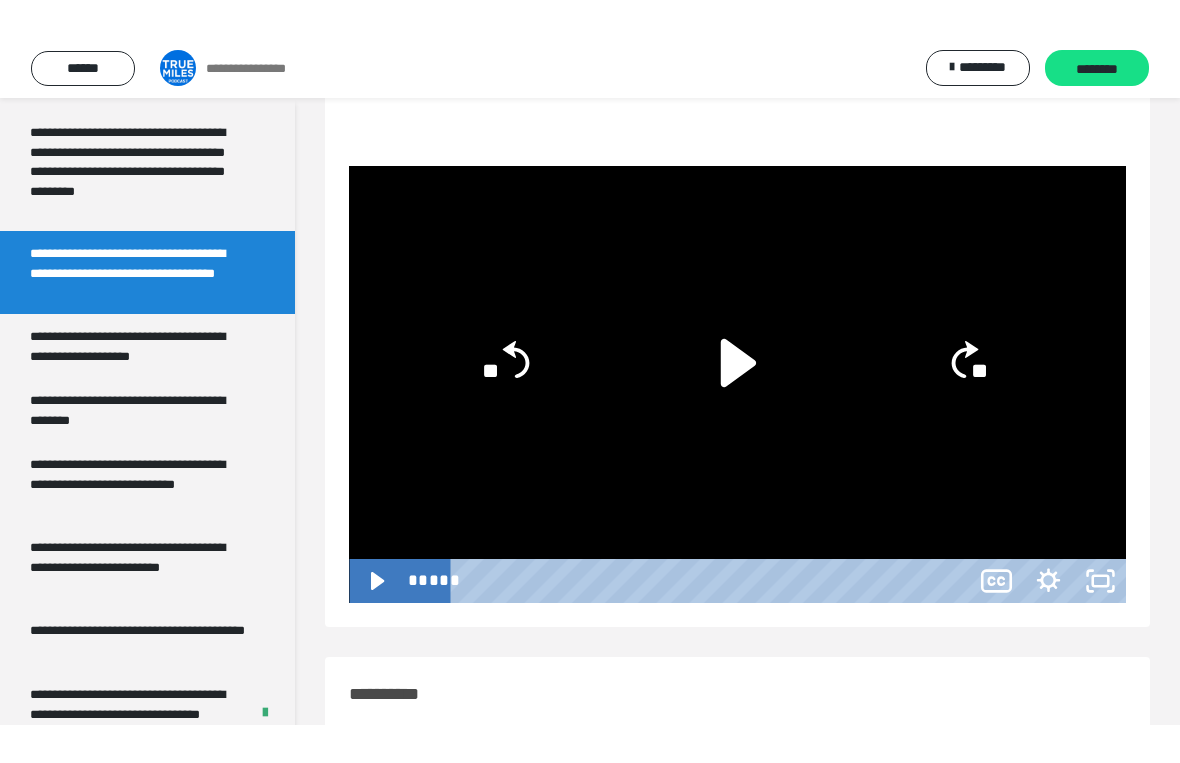scroll, scrollTop: 24, scrollLeft: 0, axis: vertical 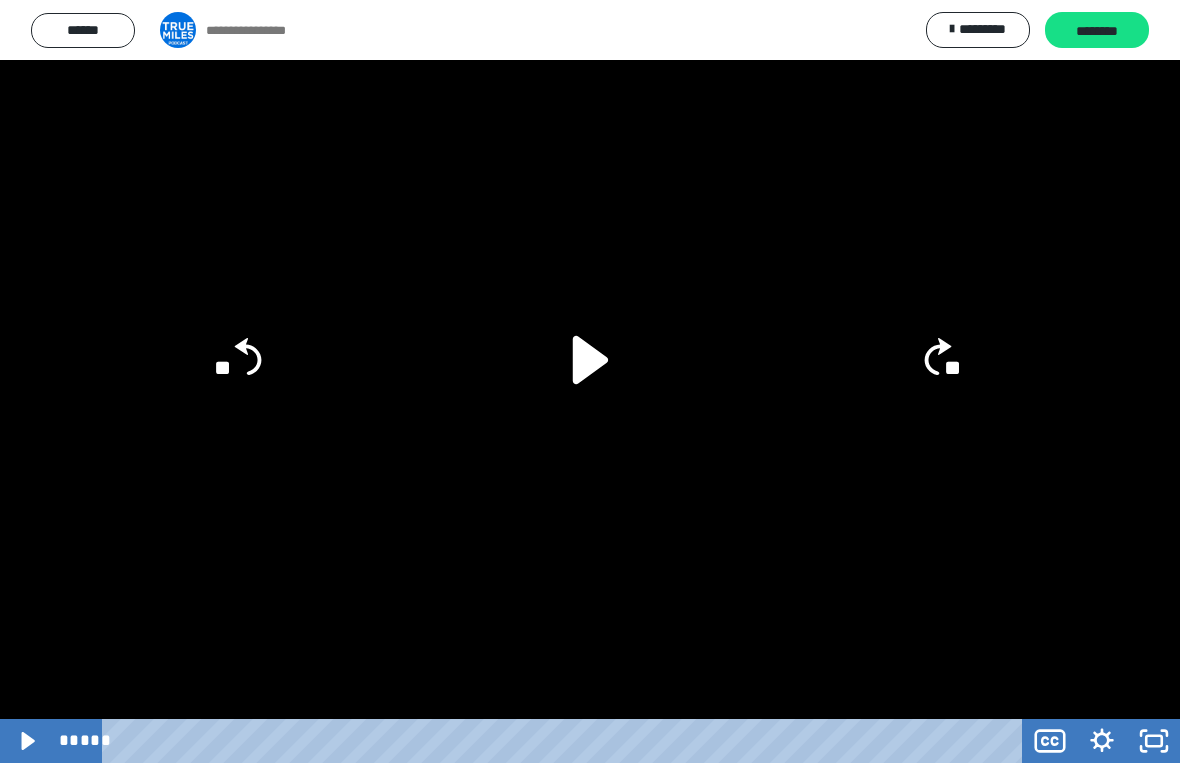 click at bounding box center (590, 381) 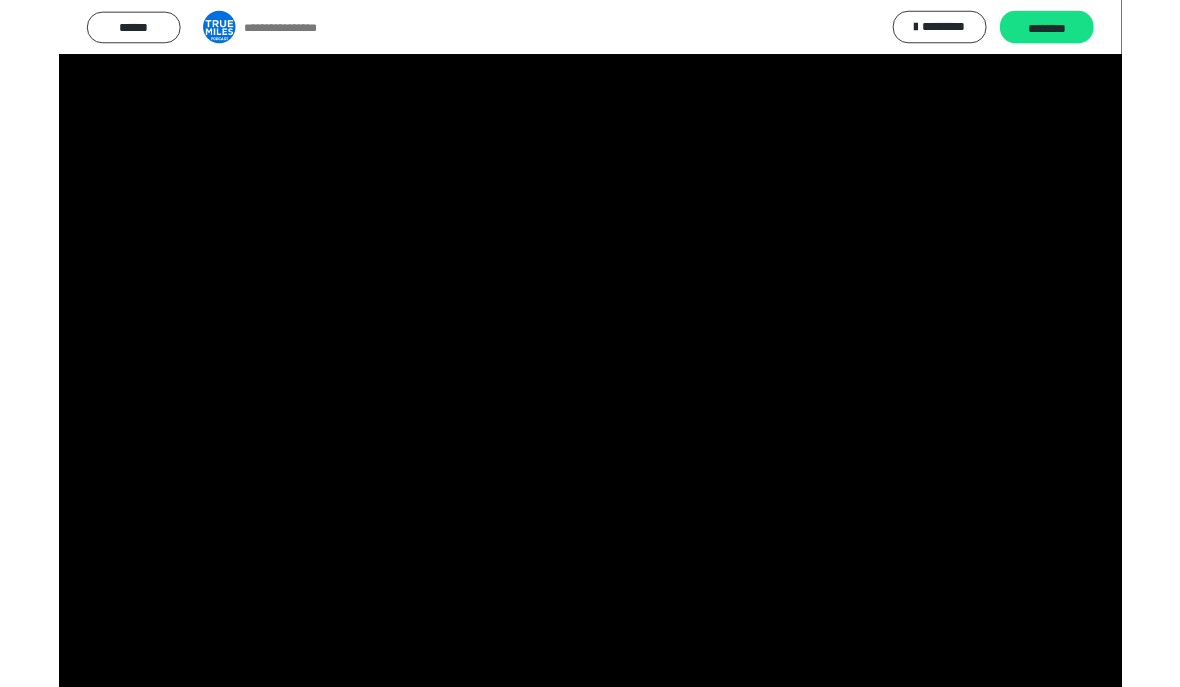 scroll, scrollTop: 271, scrollLeft: 0, axis: vertical 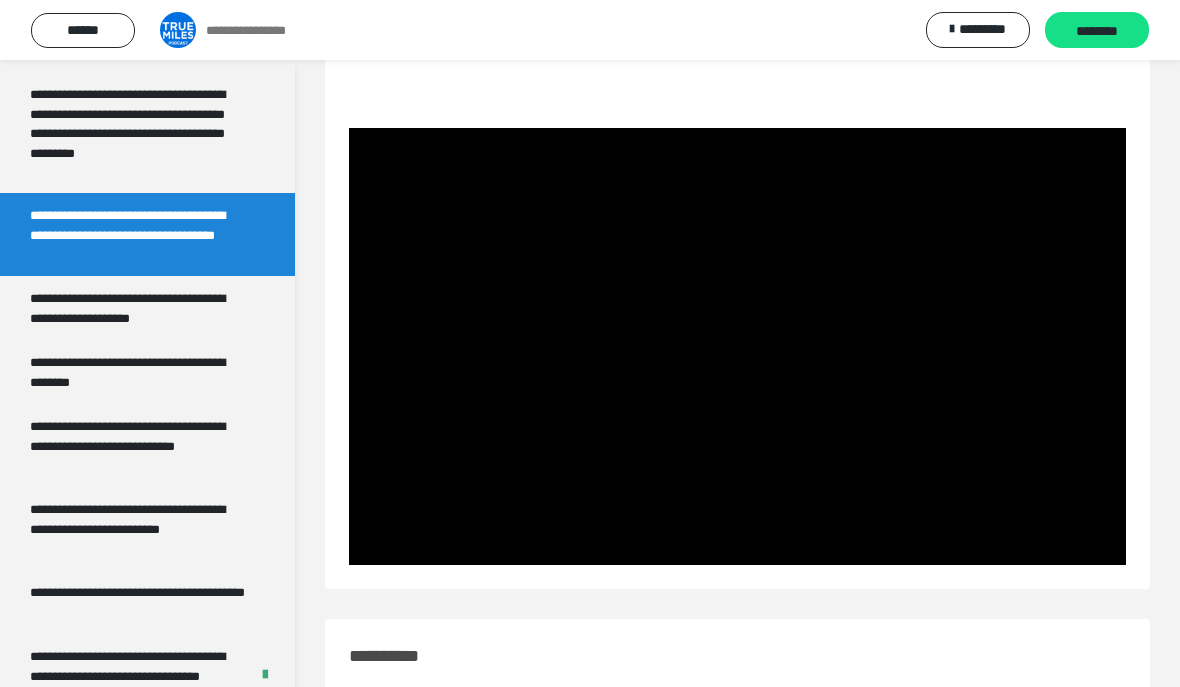 click at bounding box center [737, 346] 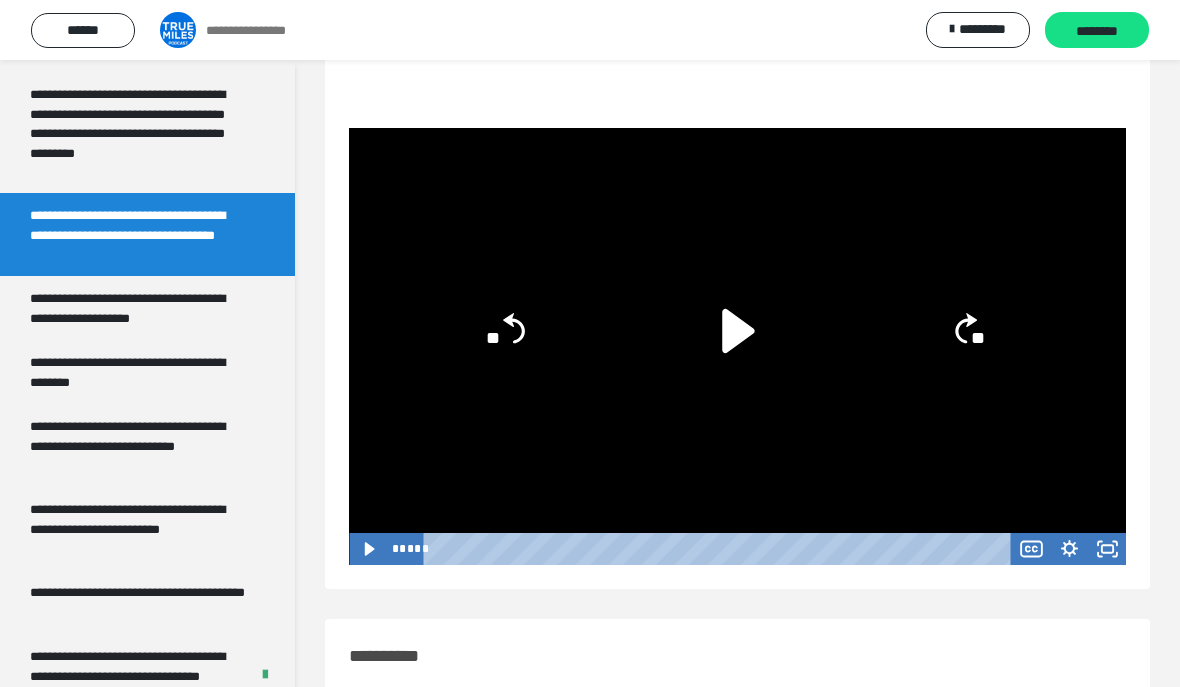 click 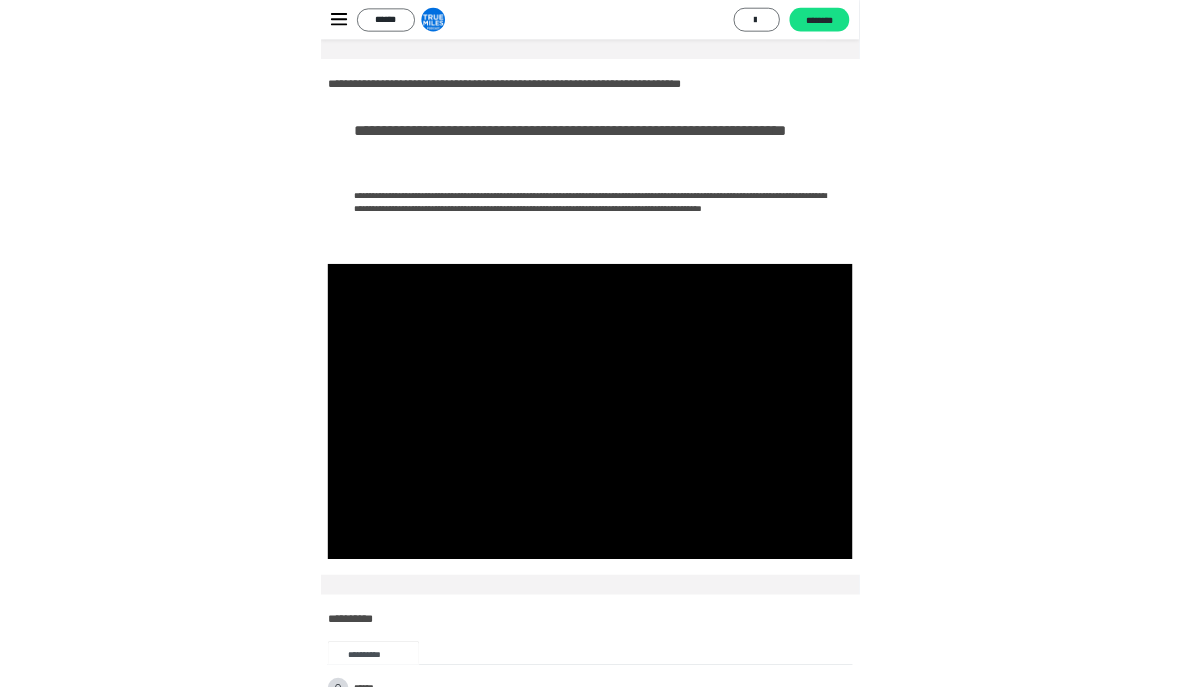 scroll, scrollTop: 271, scrollLeft: 0, axis: vertical 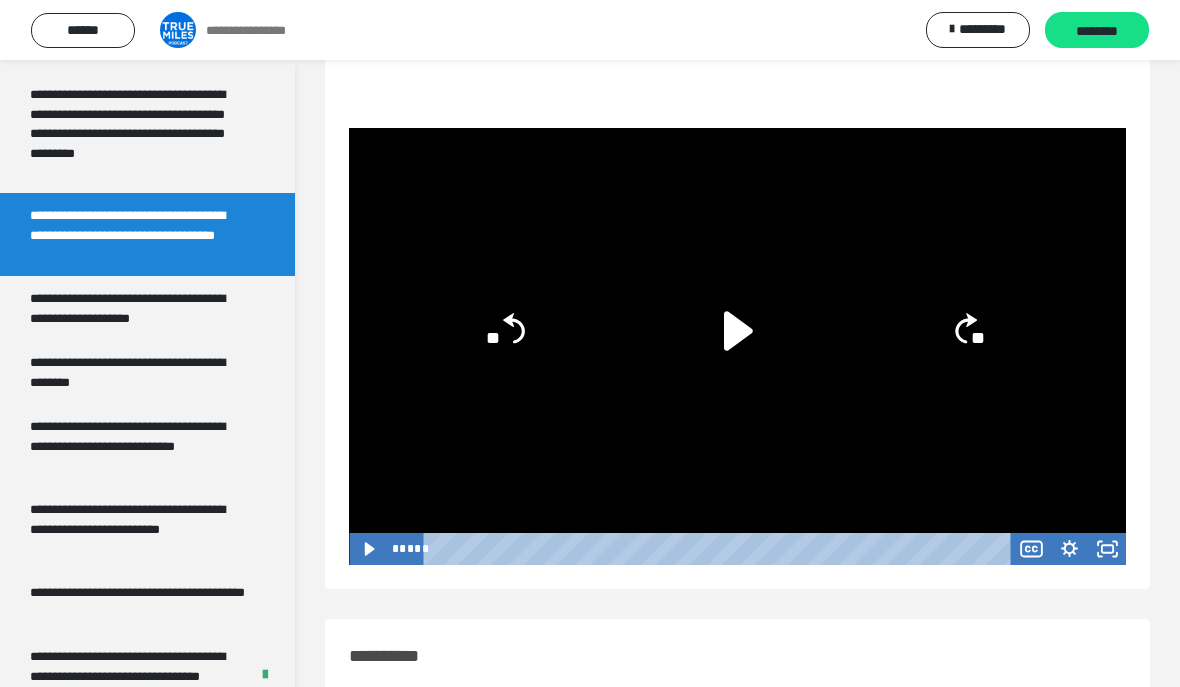 click on "**********" at bounding box center (139, 308) 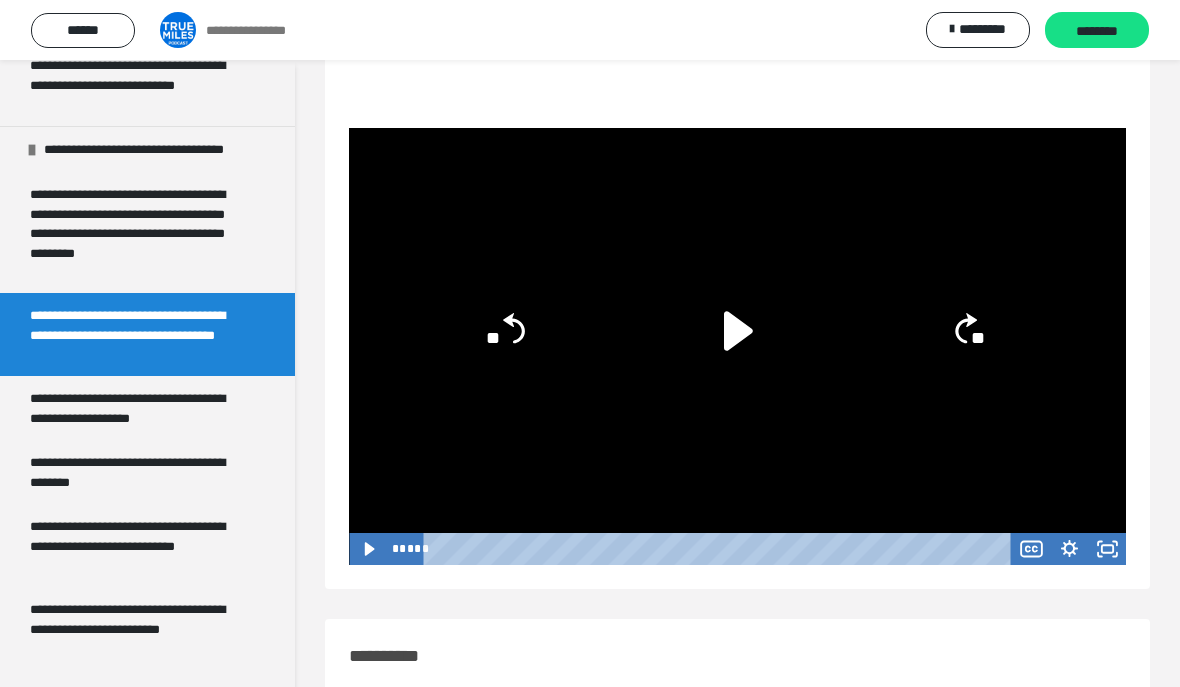 scroll, scrollTop: 1554, scrollLeft: 0, axis: vertical 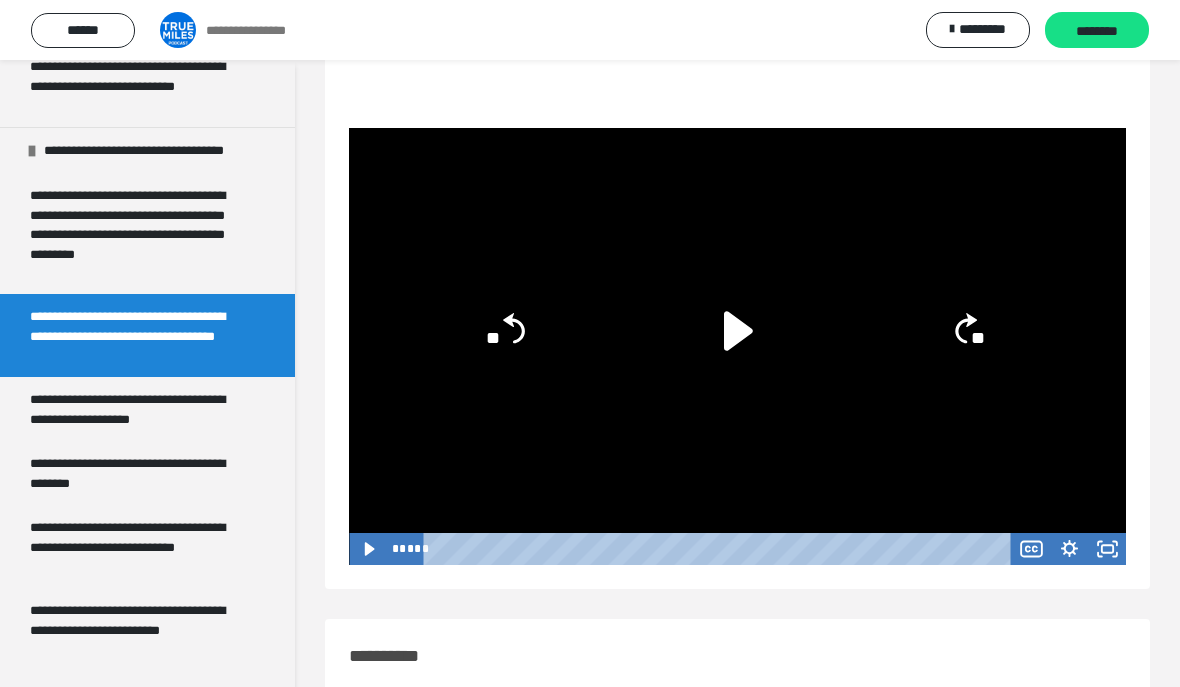 click on "**********" at bounding box center (139, 233) 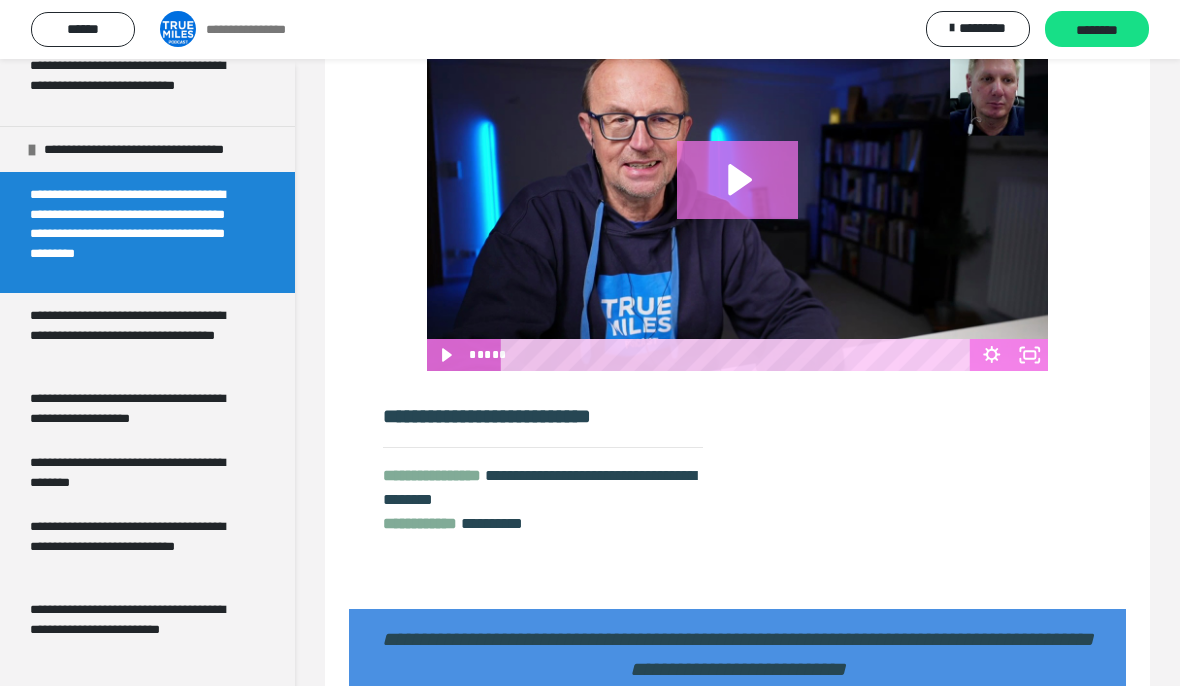 scroll, scrollTop: 320, scrollLeft: 0, axis: vertical 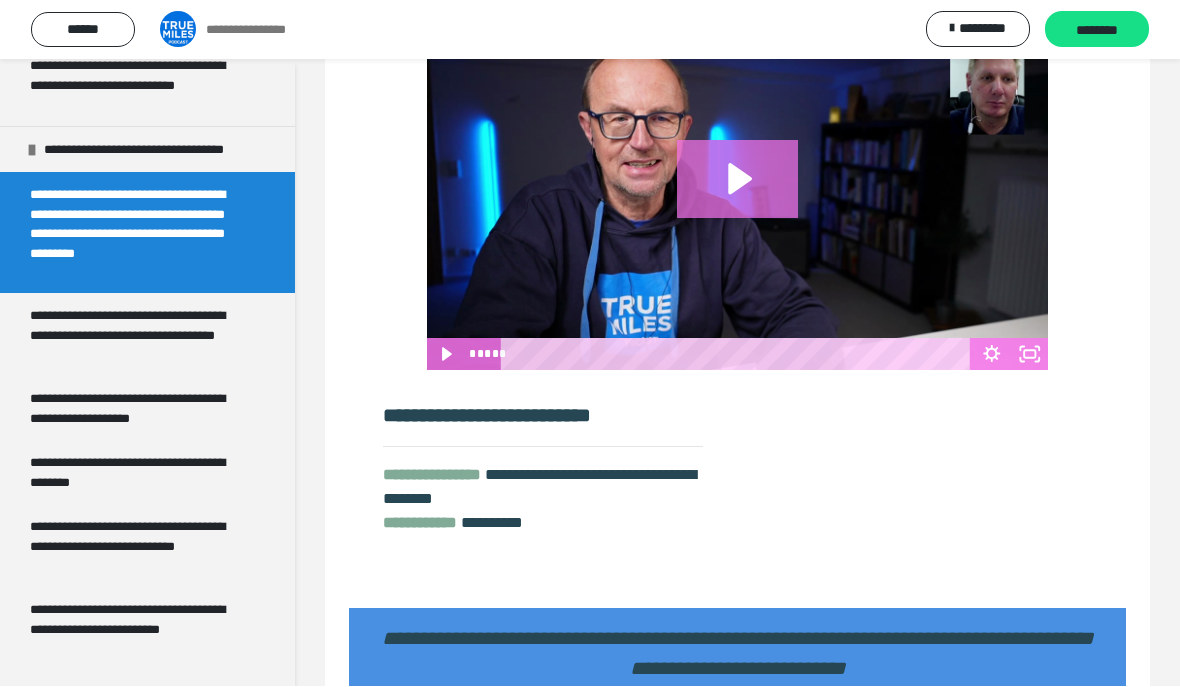 click on "**********" at bounding box center [139, 409] 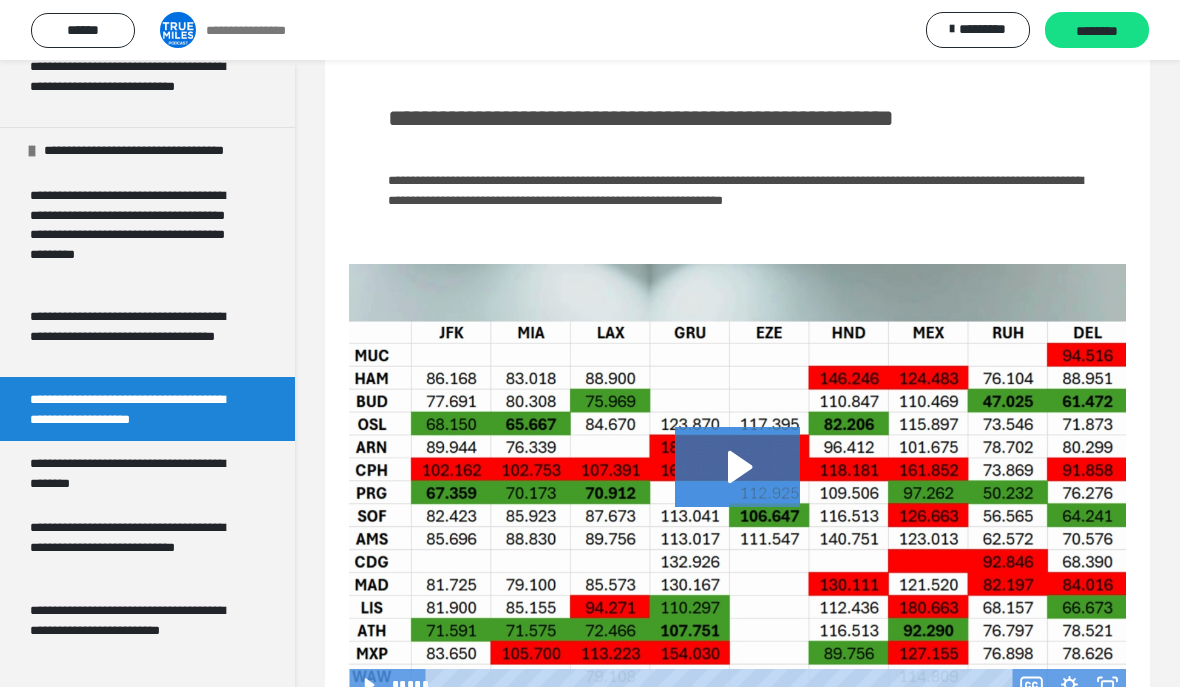 scroll, scrollTop: 85, scrollLeft: 0, axis: vertical 